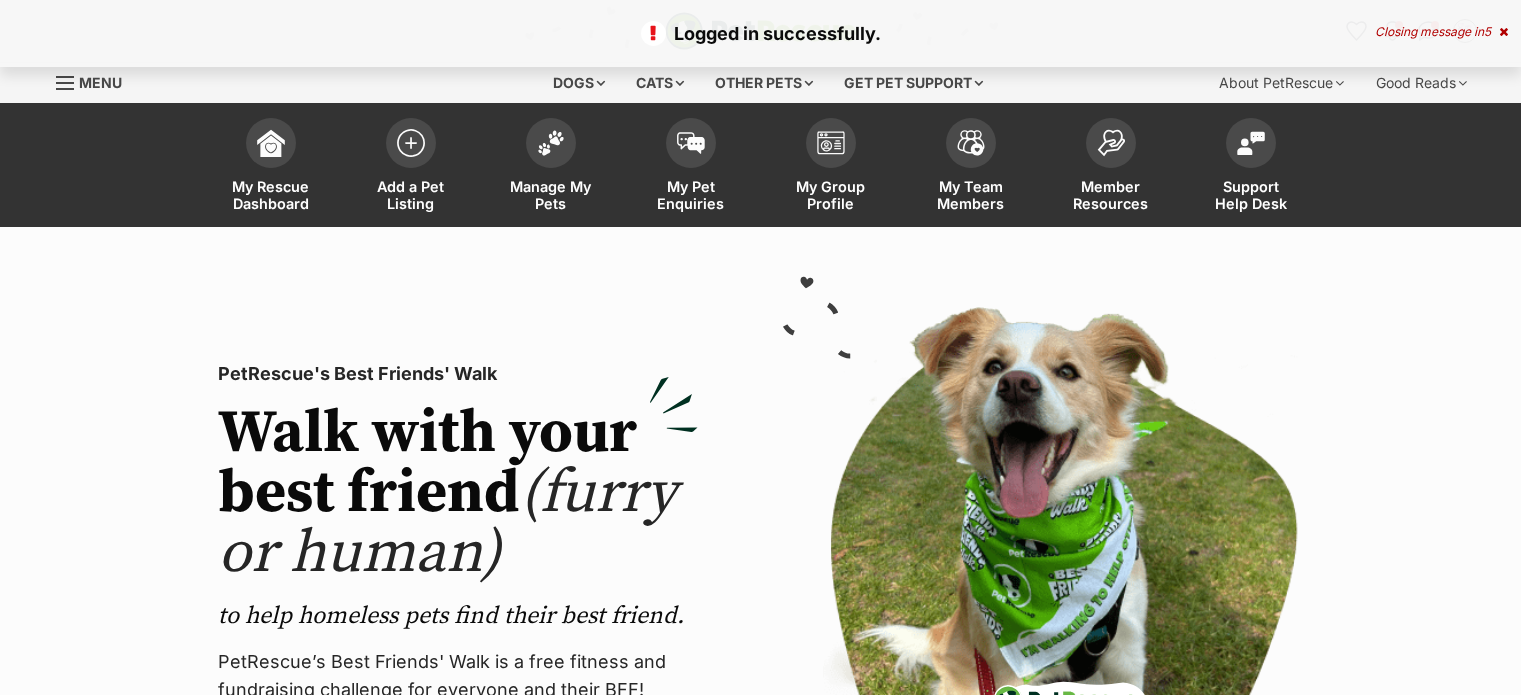 scroll, scrollTop: 0, scrollLeft: 0, axis: both 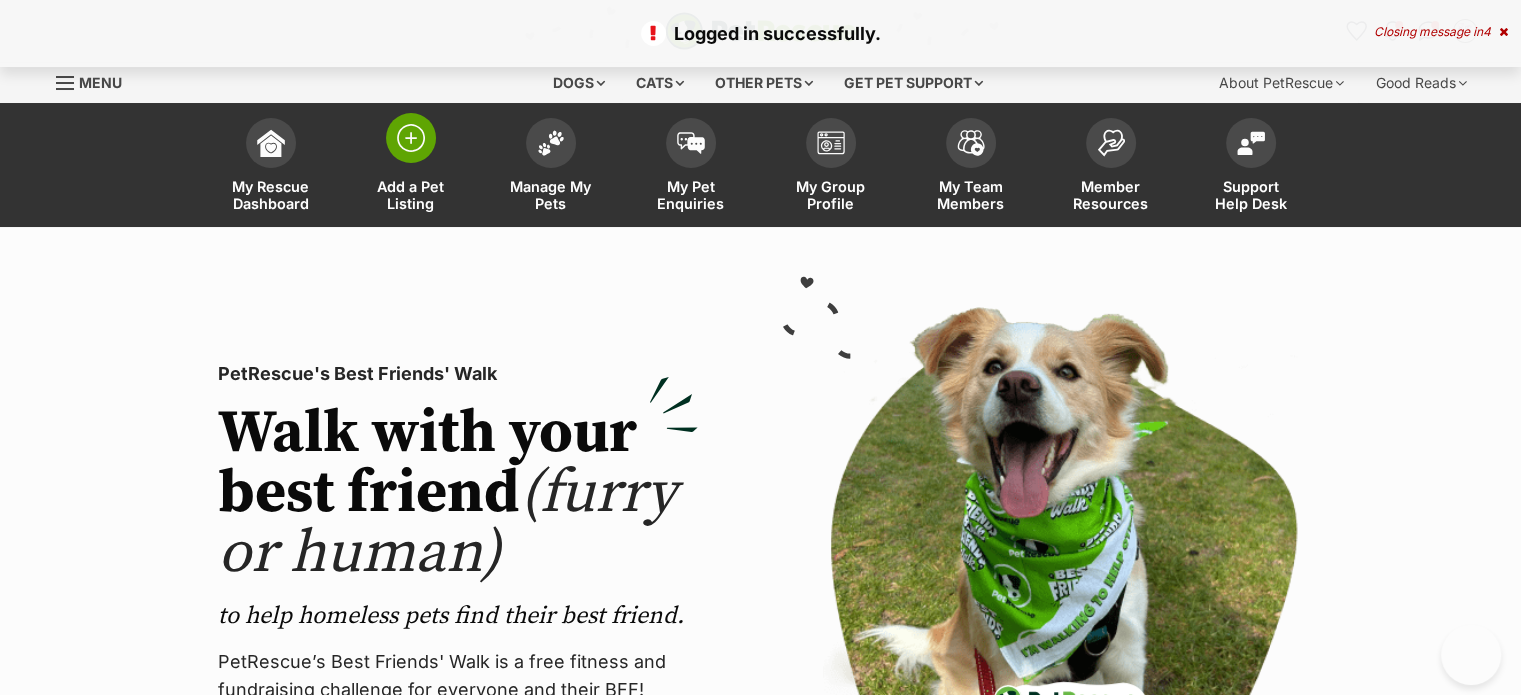 click on "Add a Pet Listing" at bounding box center [411, 167] 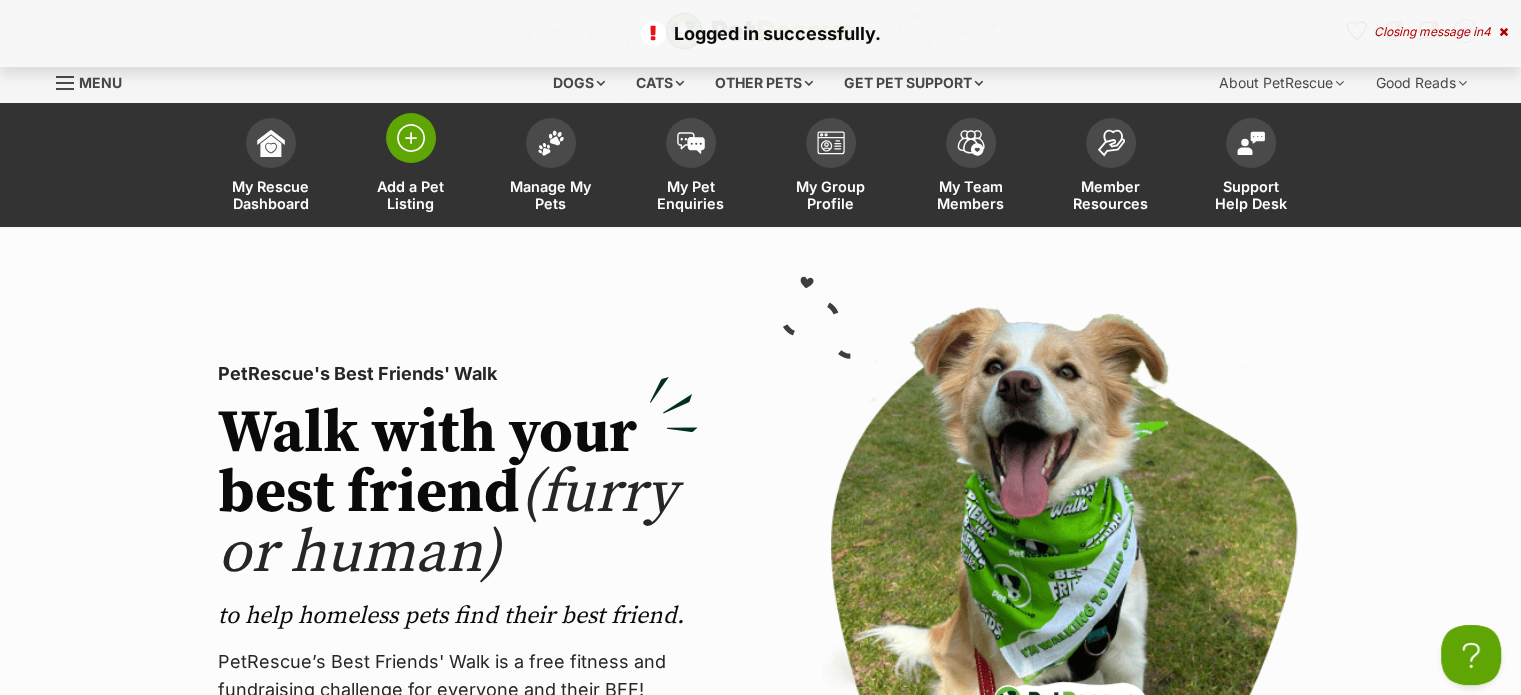 scroll, scrollTop: 0, scrollLeft: 0, axis: both 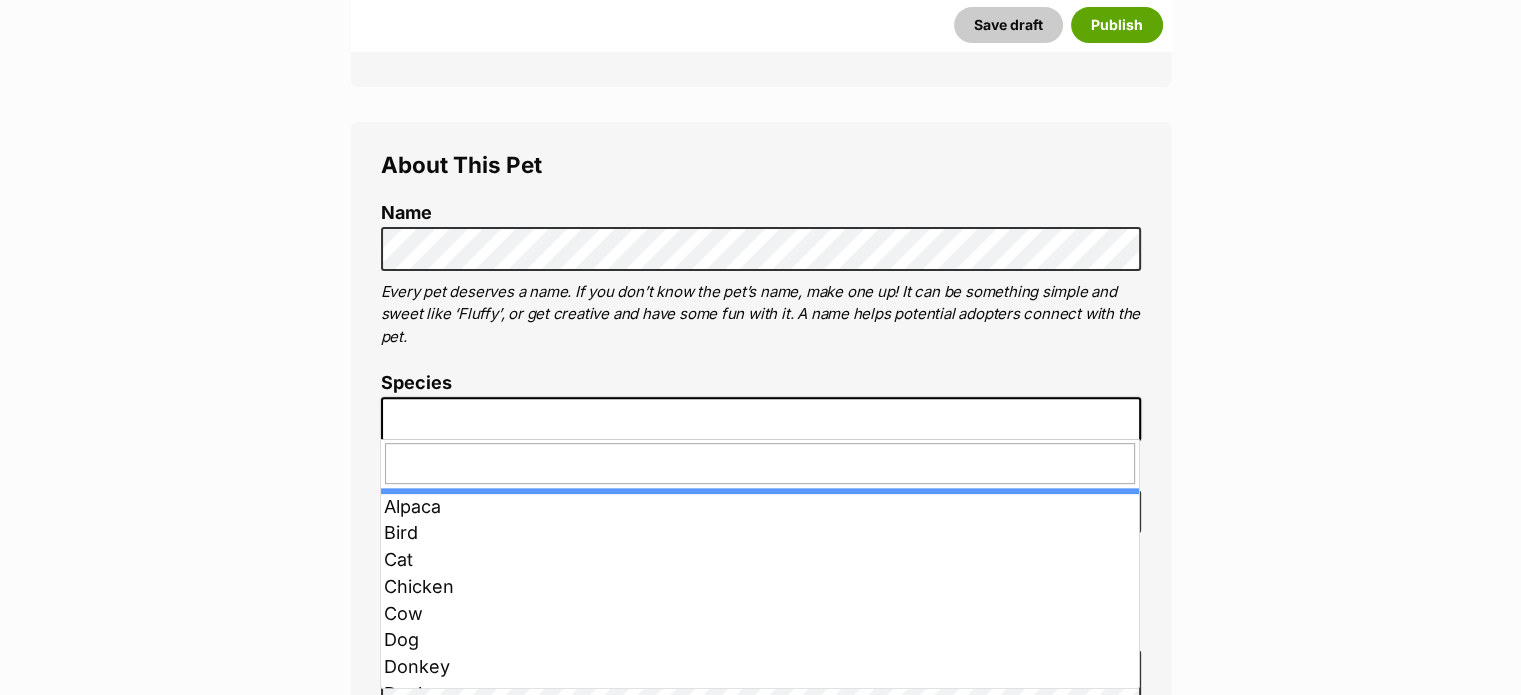 click at bounding box center [761, 419] 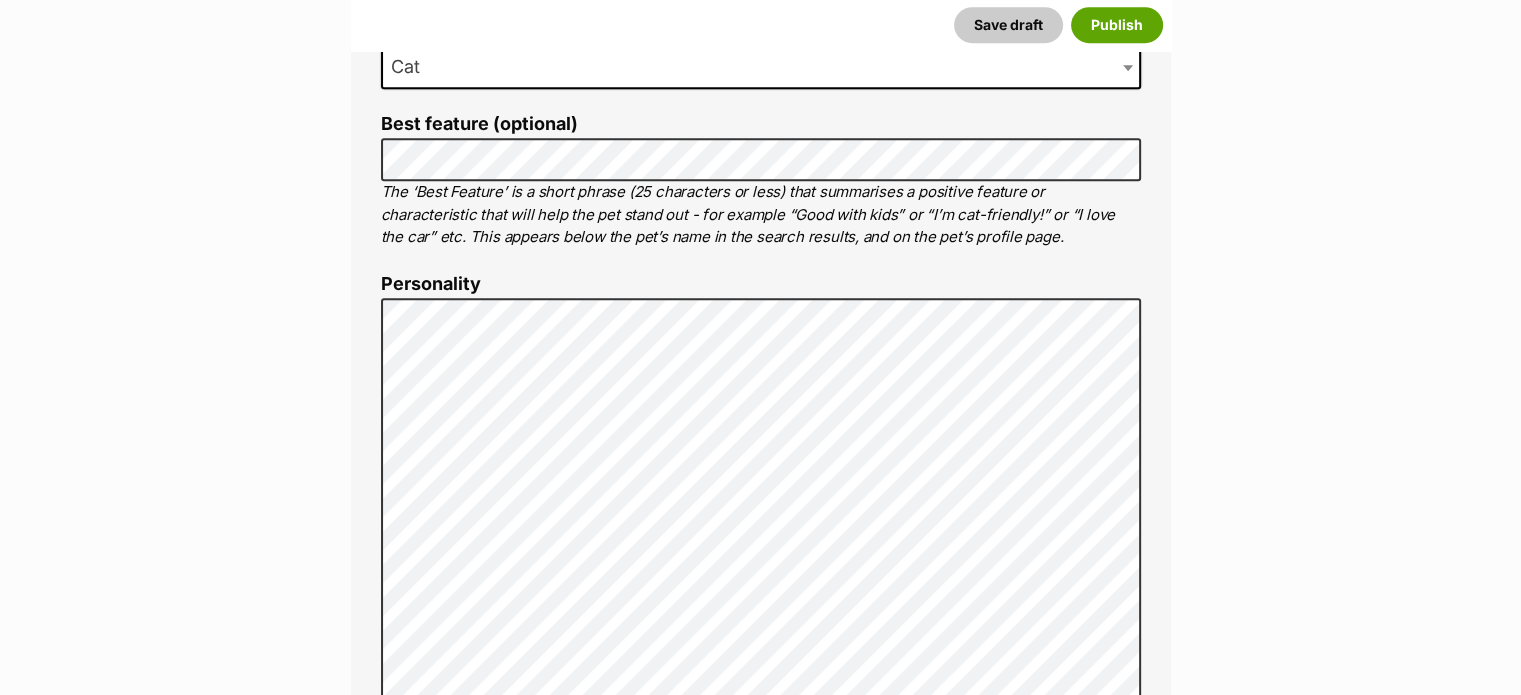 scroll, scrollTop: 1095, scrollLeft: 0, axis: vertical 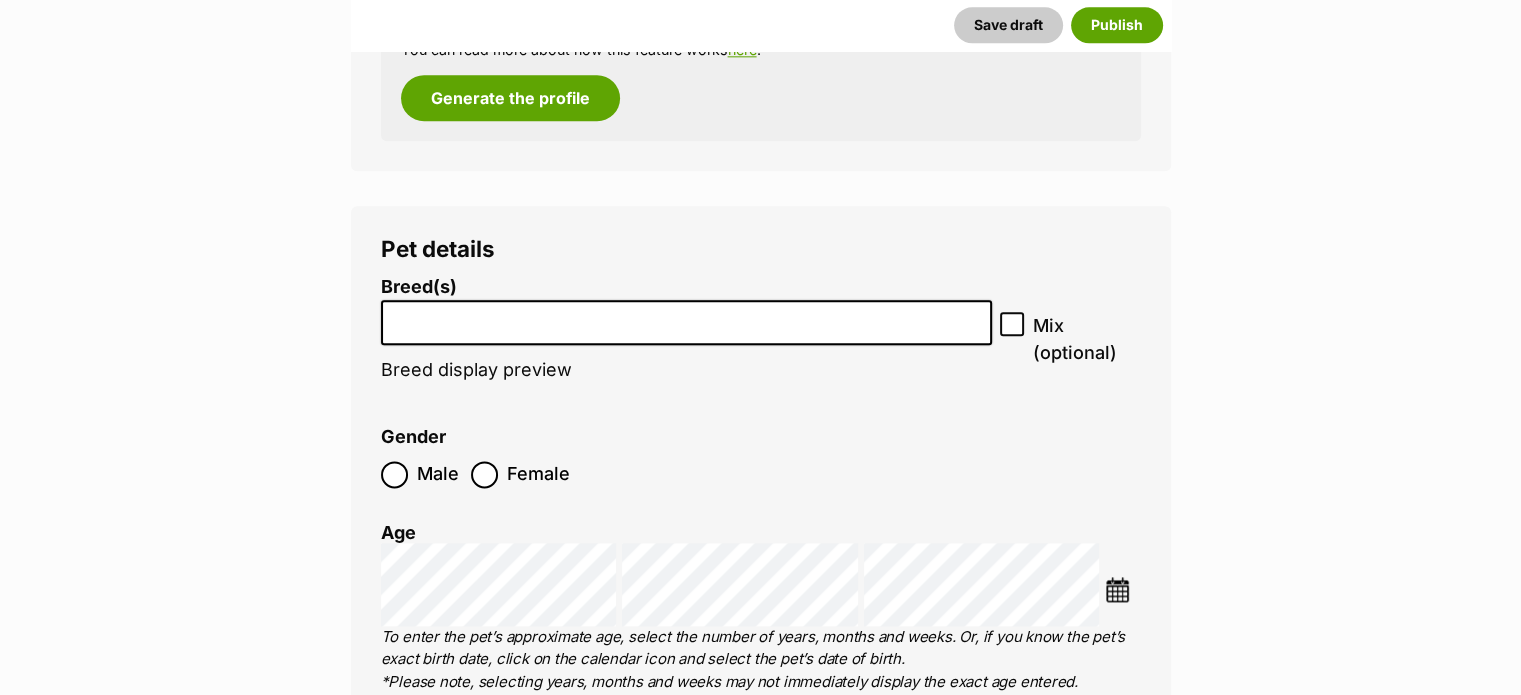 click at bounding box center [687, 322] 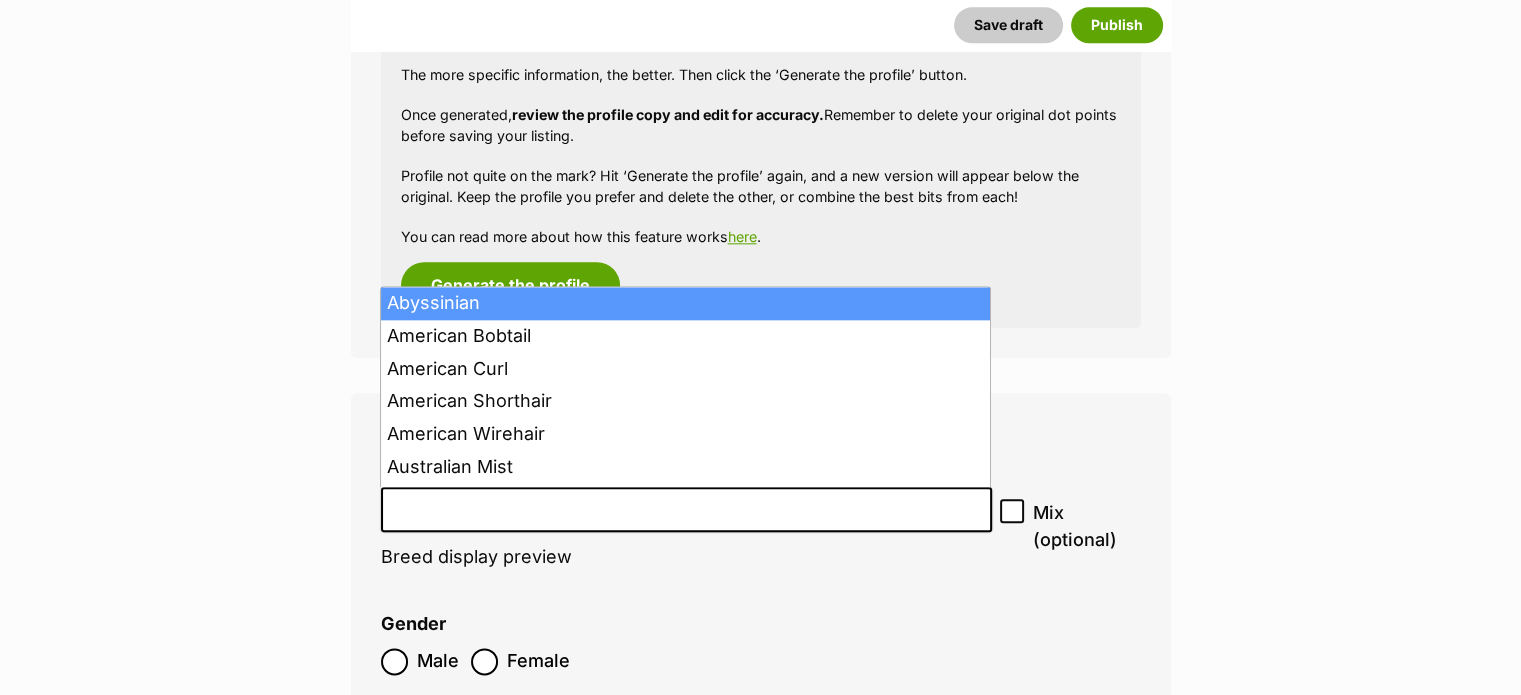 scroll, scrollTop: 2334, scrollLeft: 0, axis: vertical 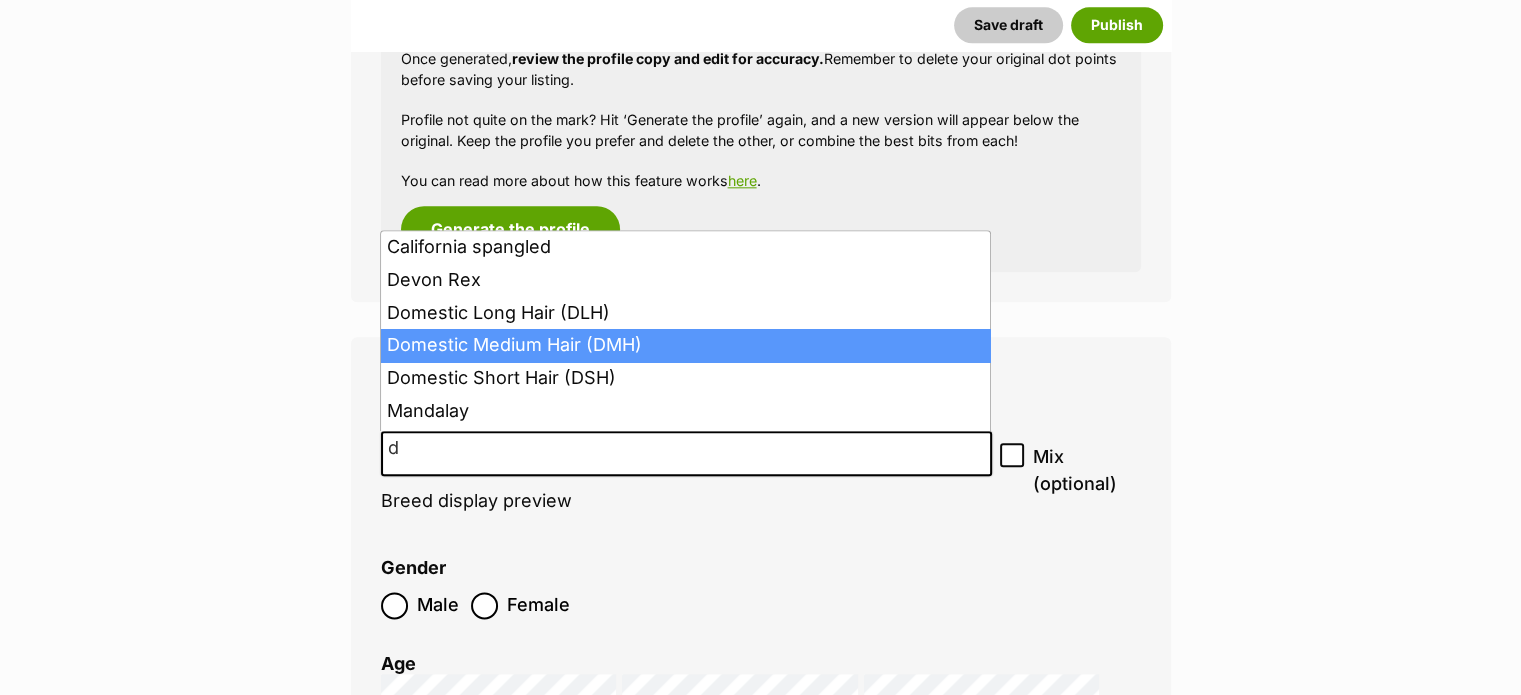 type on "d" 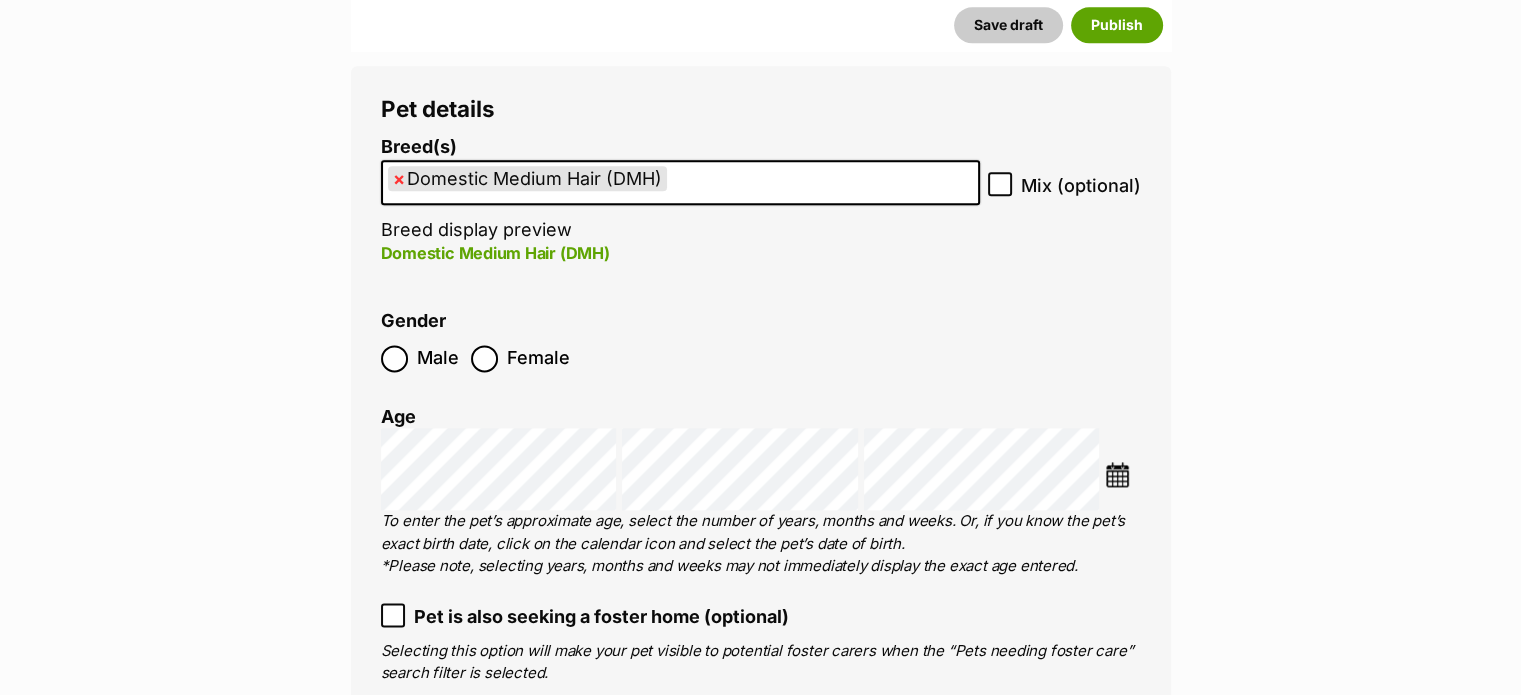 scroll, scrollTop: 2616, scrollLeft: 0, axis: vertical 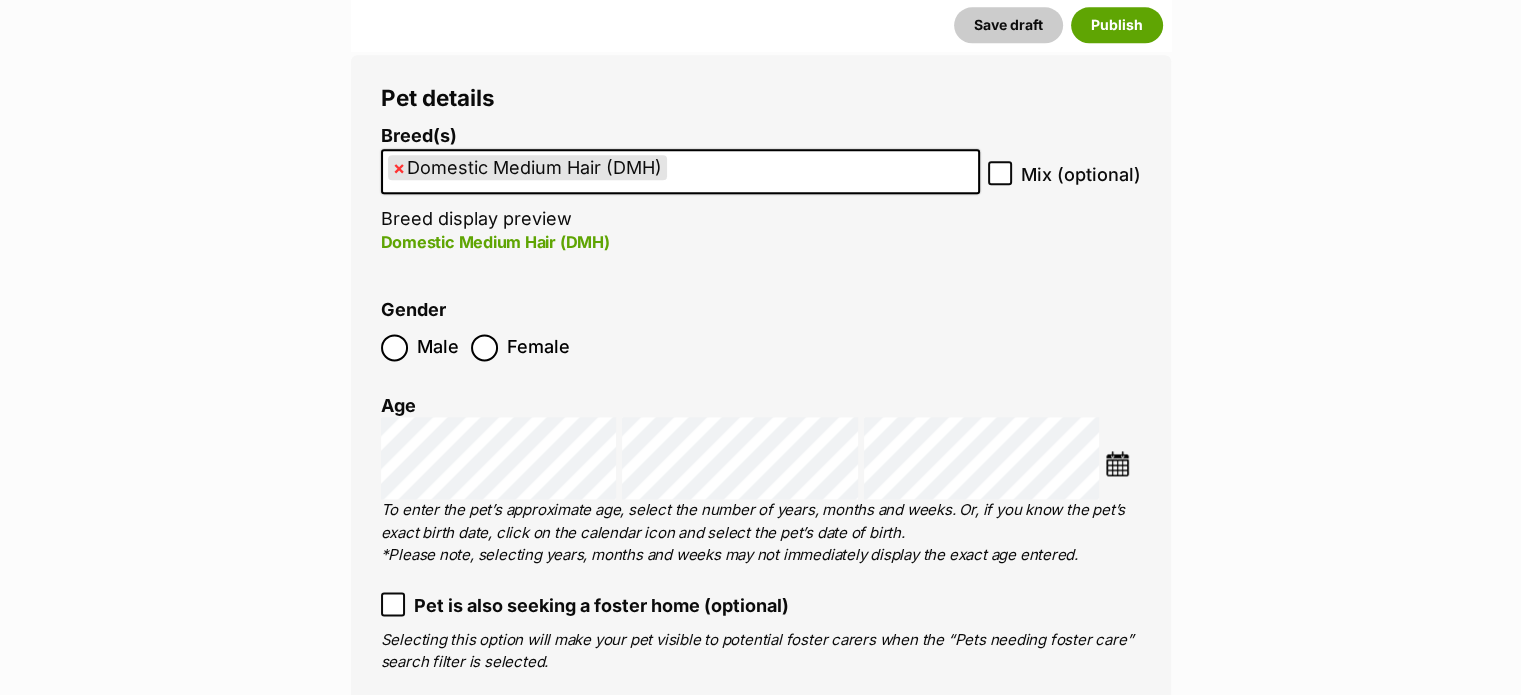 click at bounding box center [1117, 463] 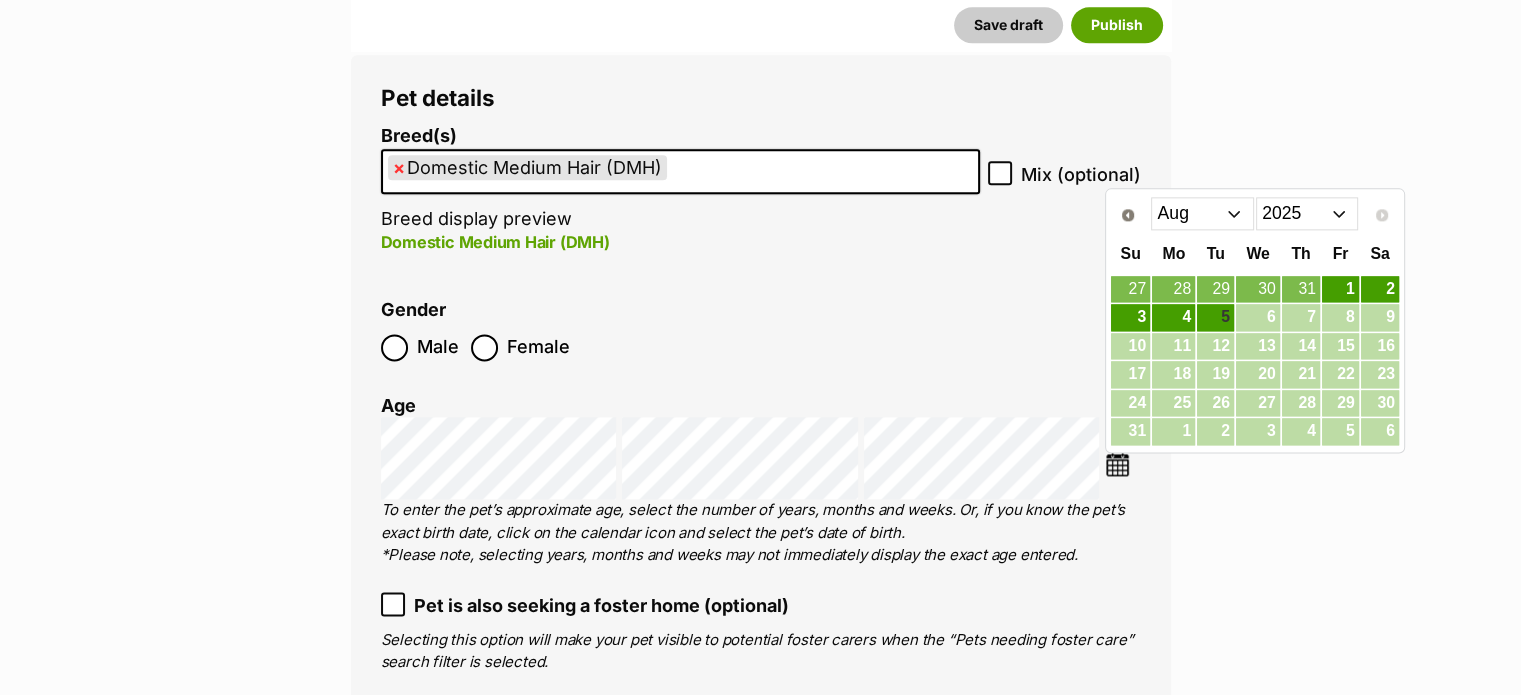 click on "Jan Feb Mar Apr May Jun Jul Aug" at bounding box center (1202, 213) 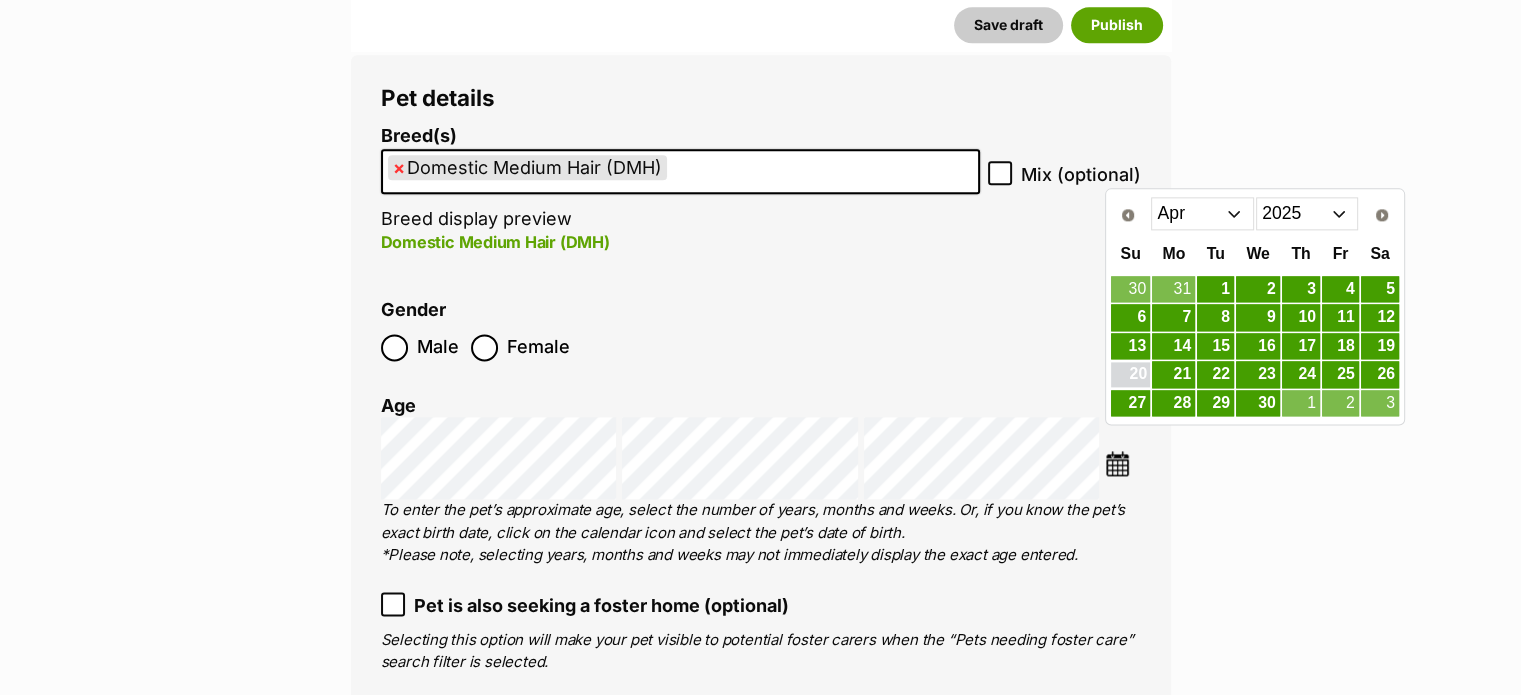 click on "20" at bounding box center [1130, 374] 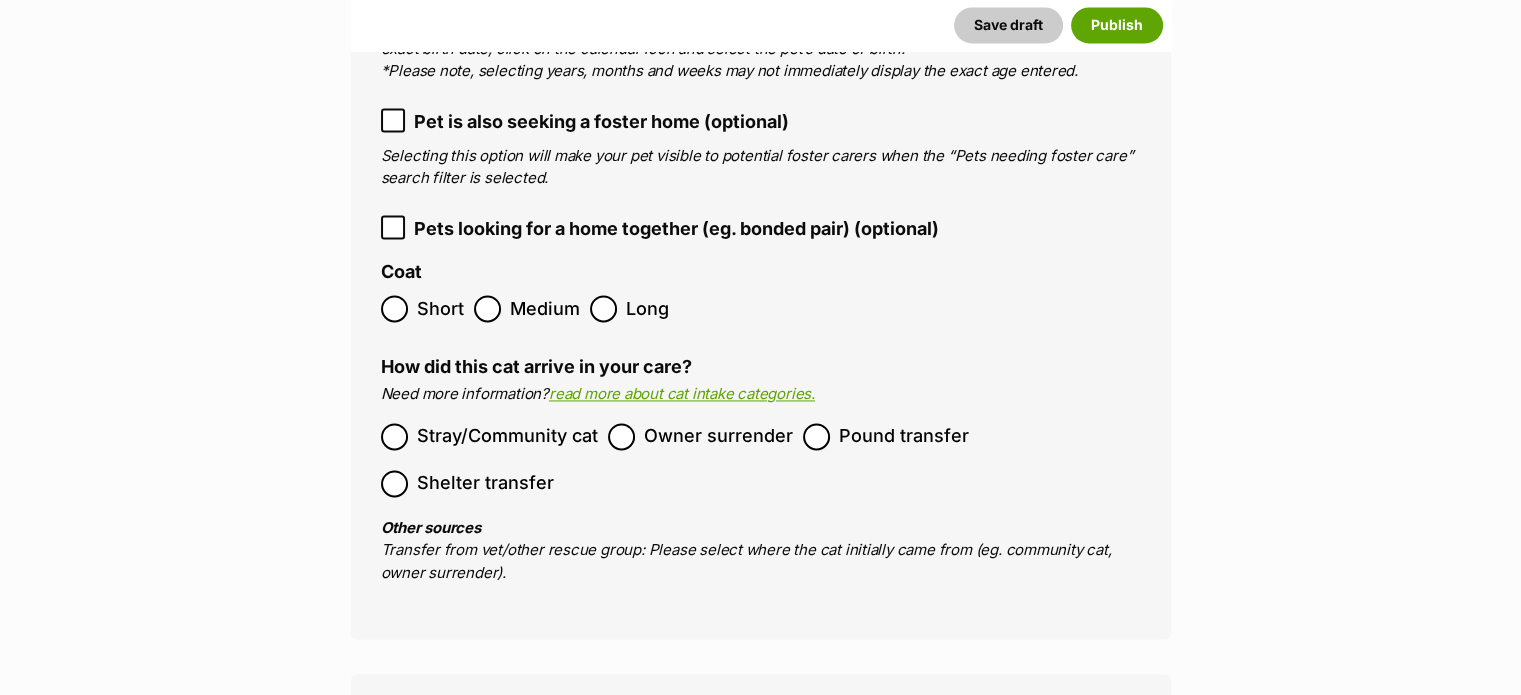 scroll, scrollTop: 3133, scrollLeft: 0, axis: vertical 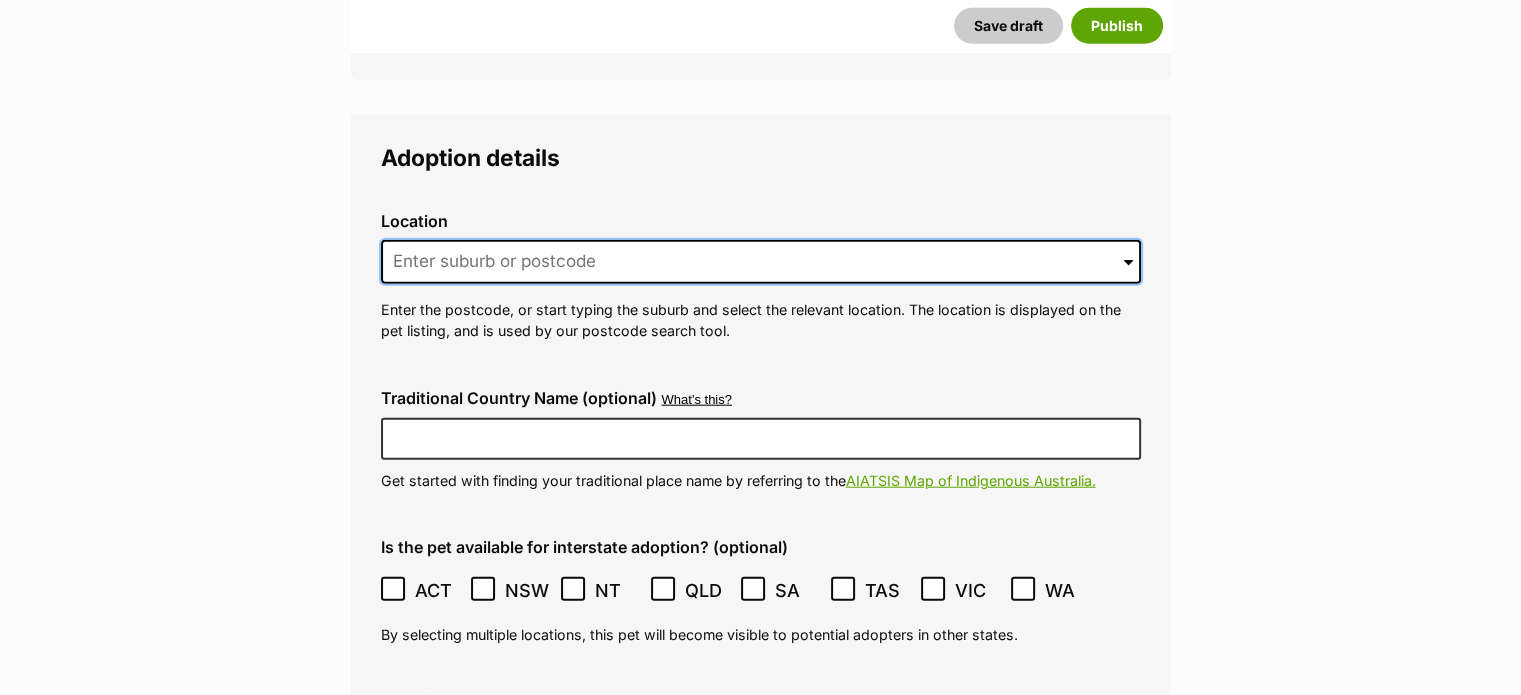 click at bounding box center [761, 262] 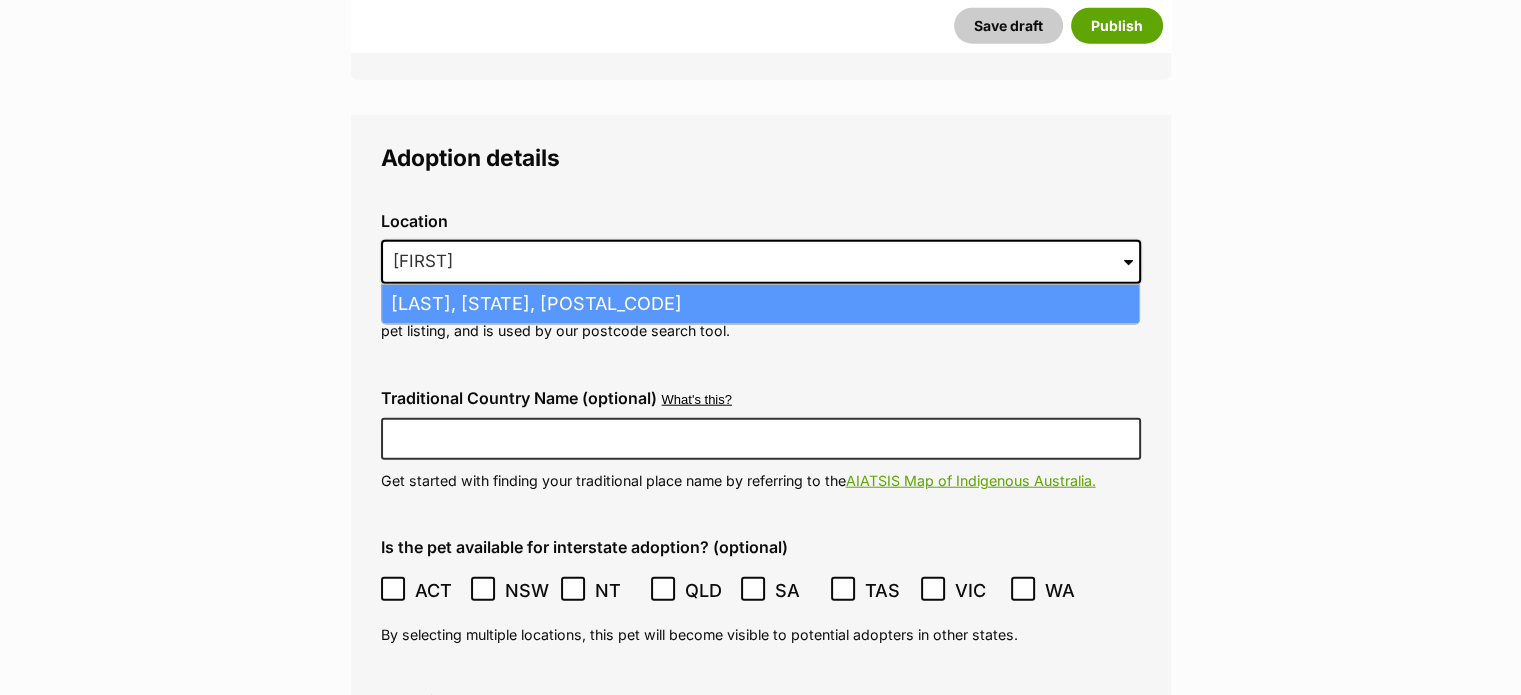 click on "Bonogin, Queensland, 4213" at bounding box center [760, 304] 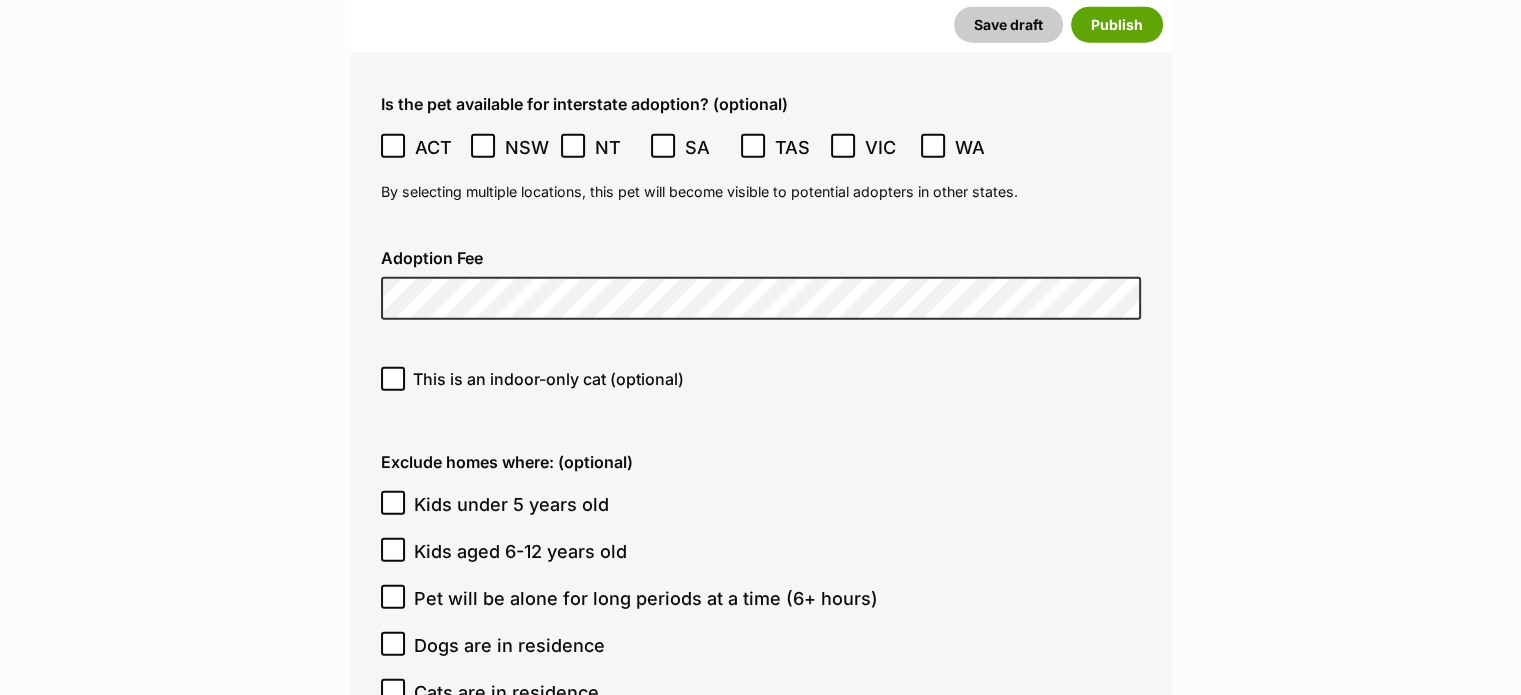 scroll, scrollTop: 5399, scrollLeft: 0, axis: vertical 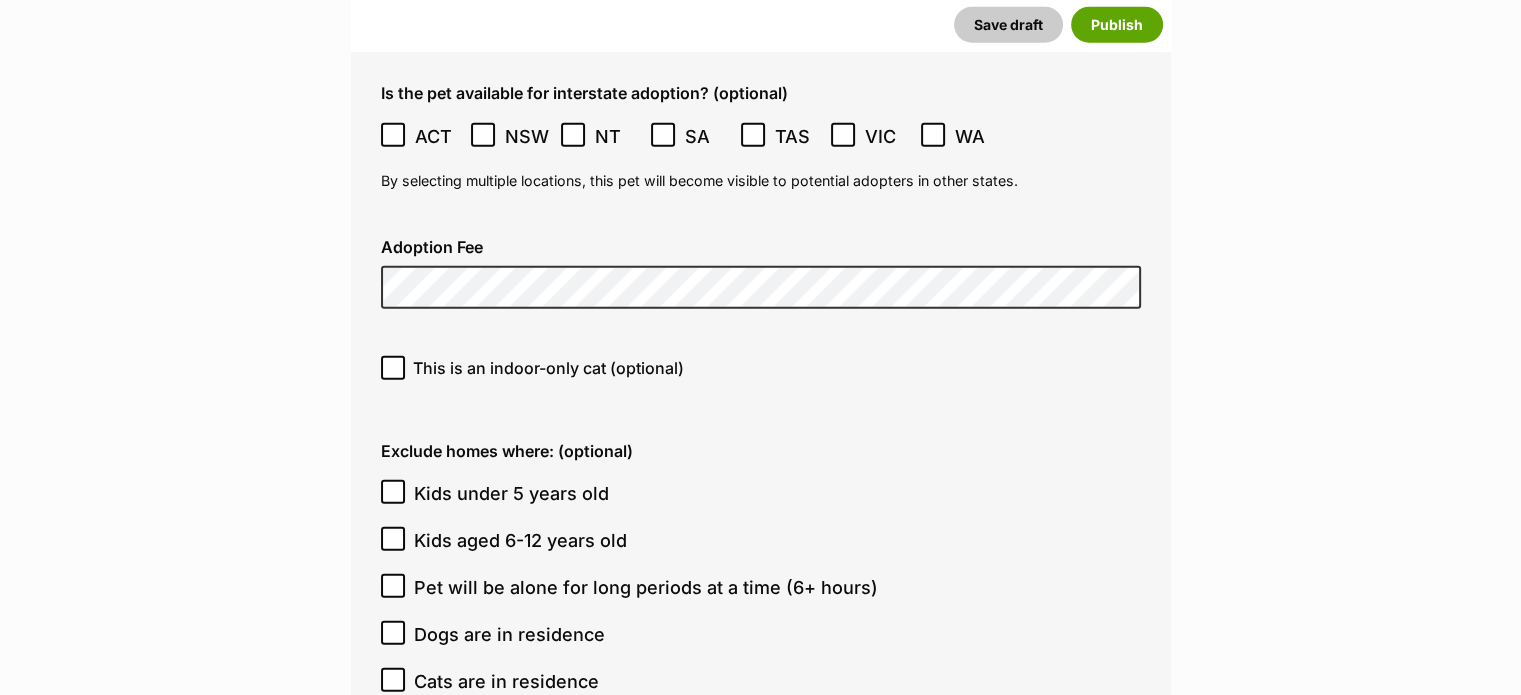 click 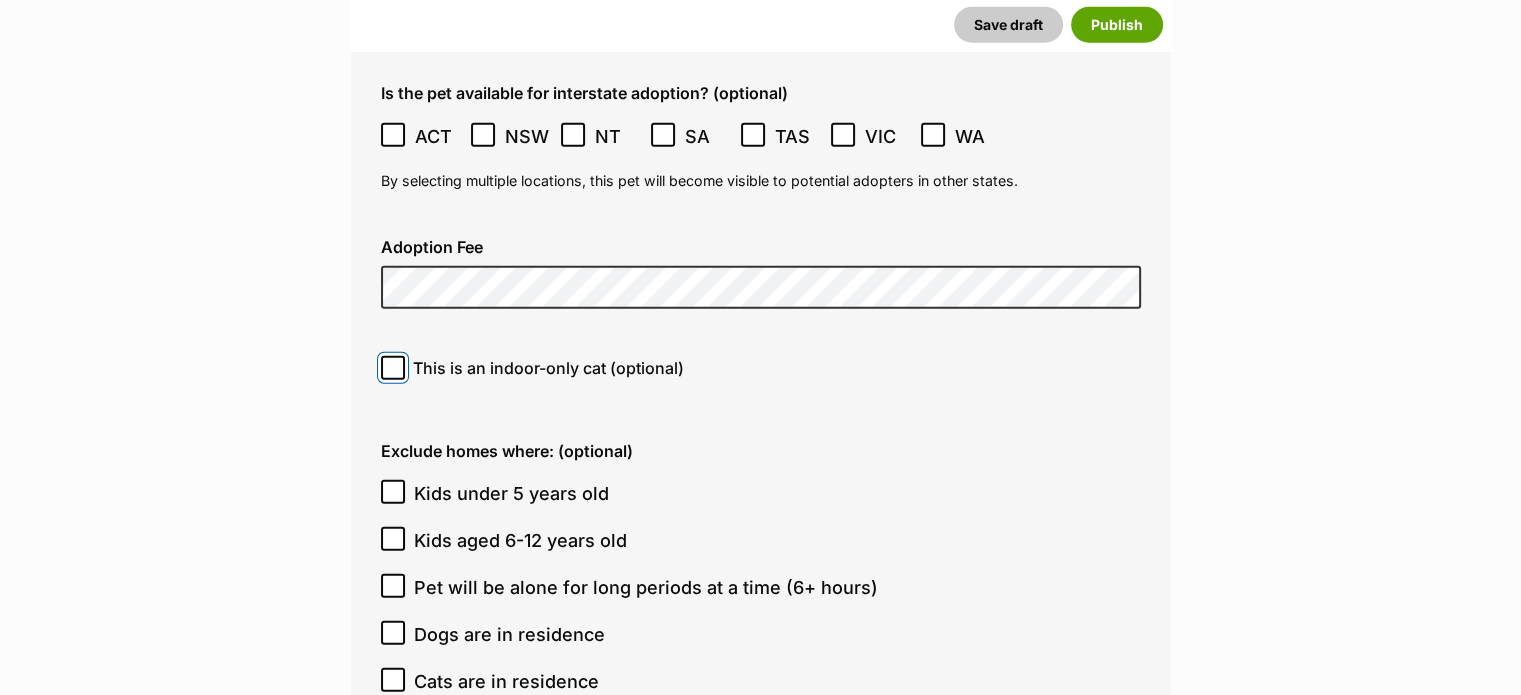 click on "This is an indoor-only cat (optional)" at bounding box center [393, 368] 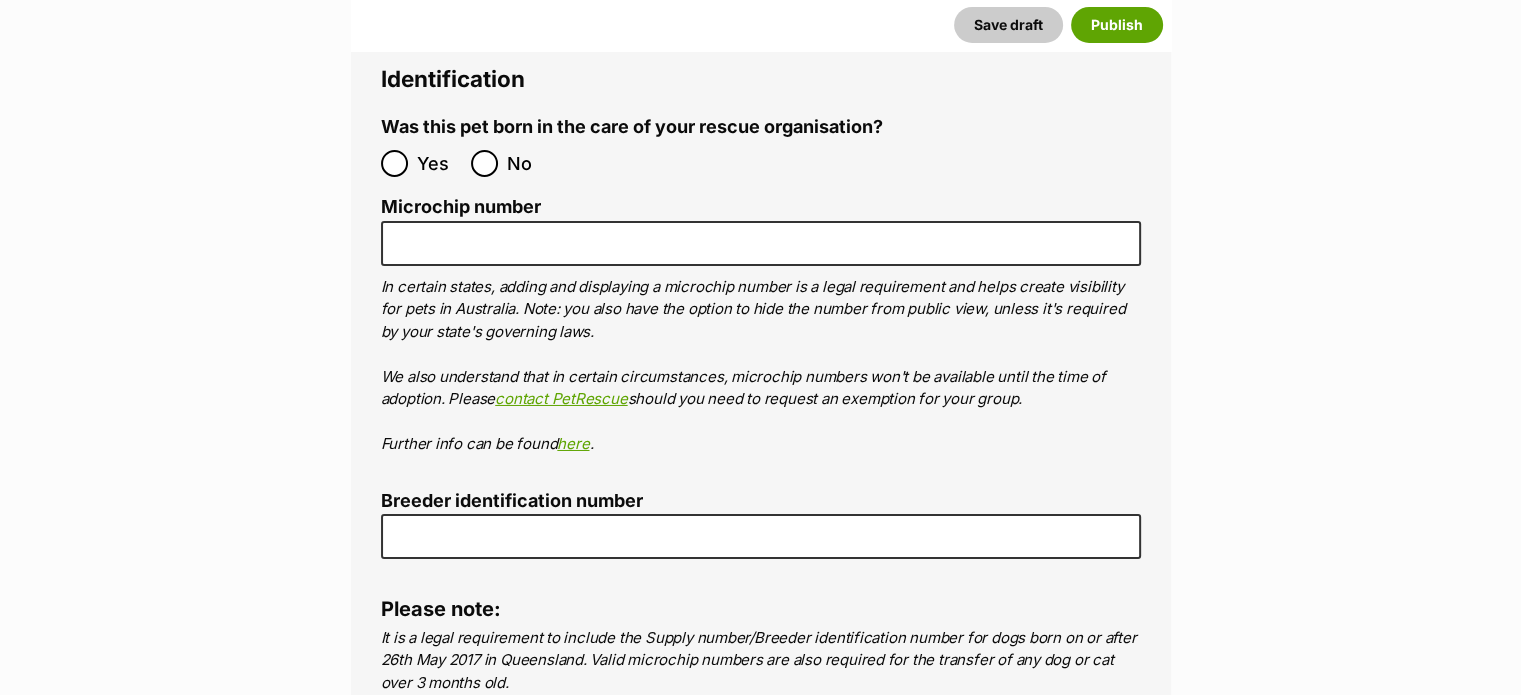 scroll, scrollTop: 6939, scrollLeft: 0, axis: vertical 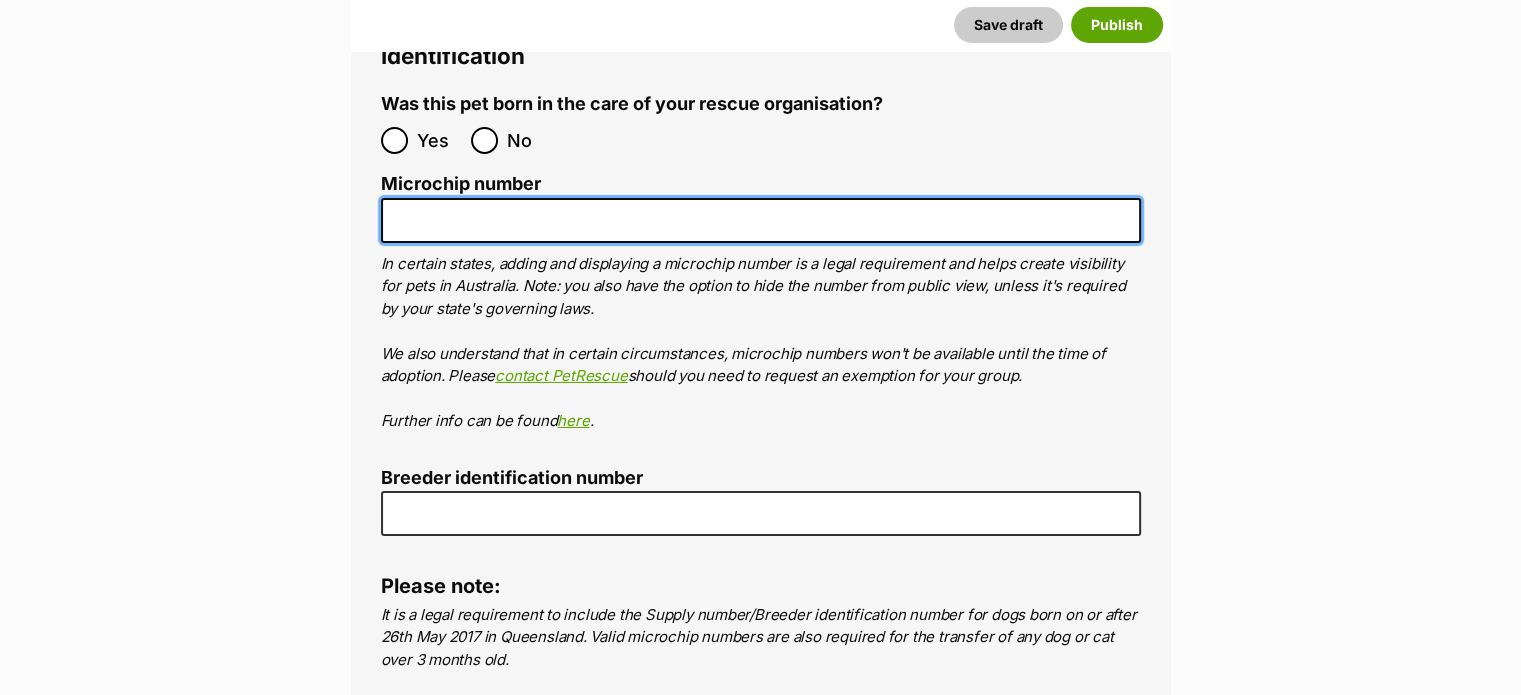 click on "Microchip number" at bounding box center (761, 220) 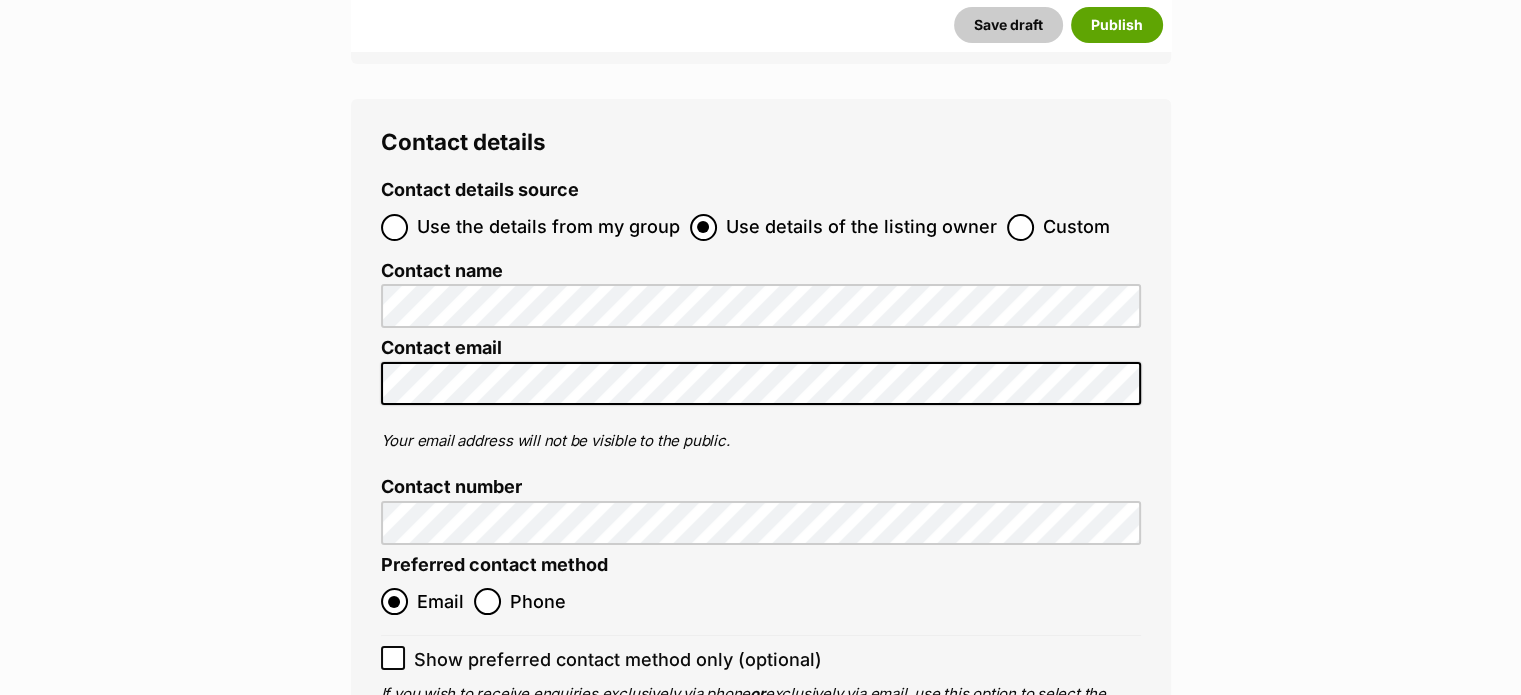 scroll, scrollTop: 7612, scrollLeft: 0, axis: vertical 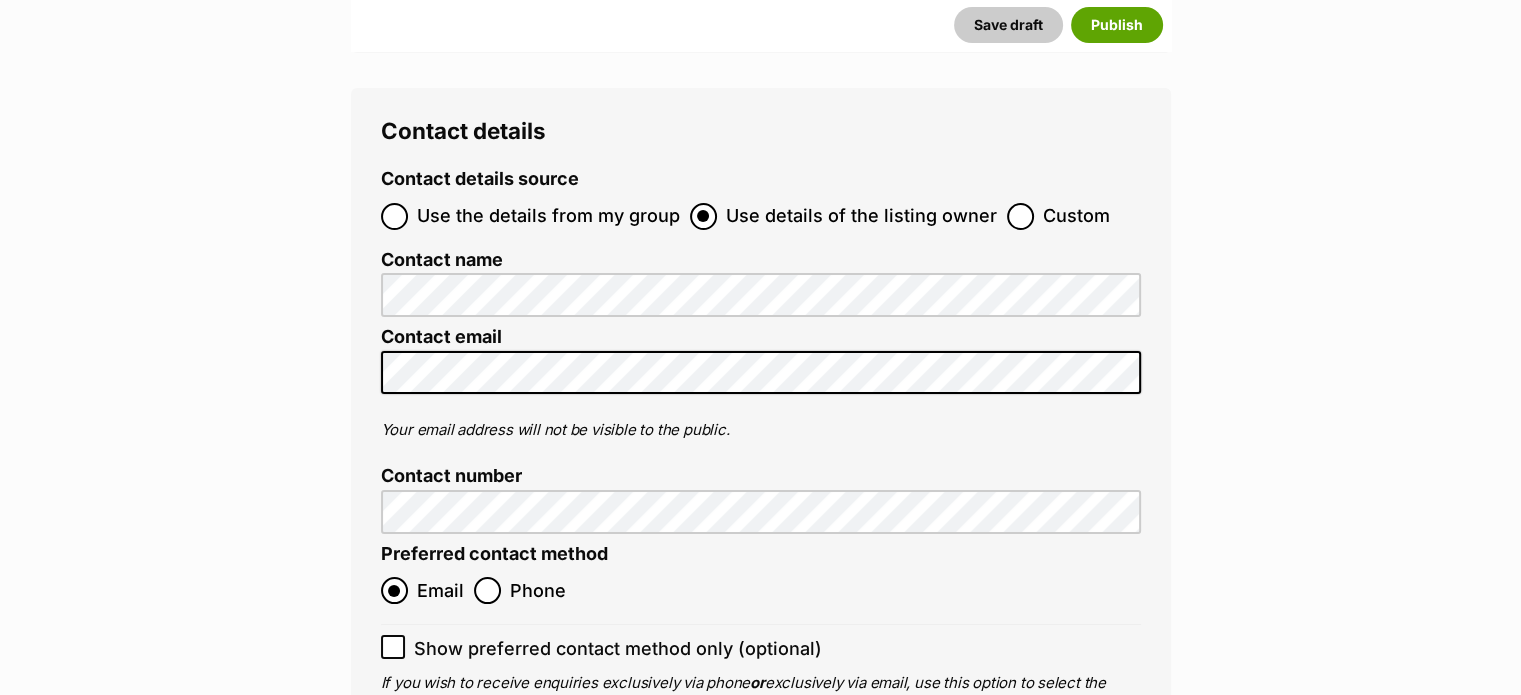 type on "[NUMBER]" 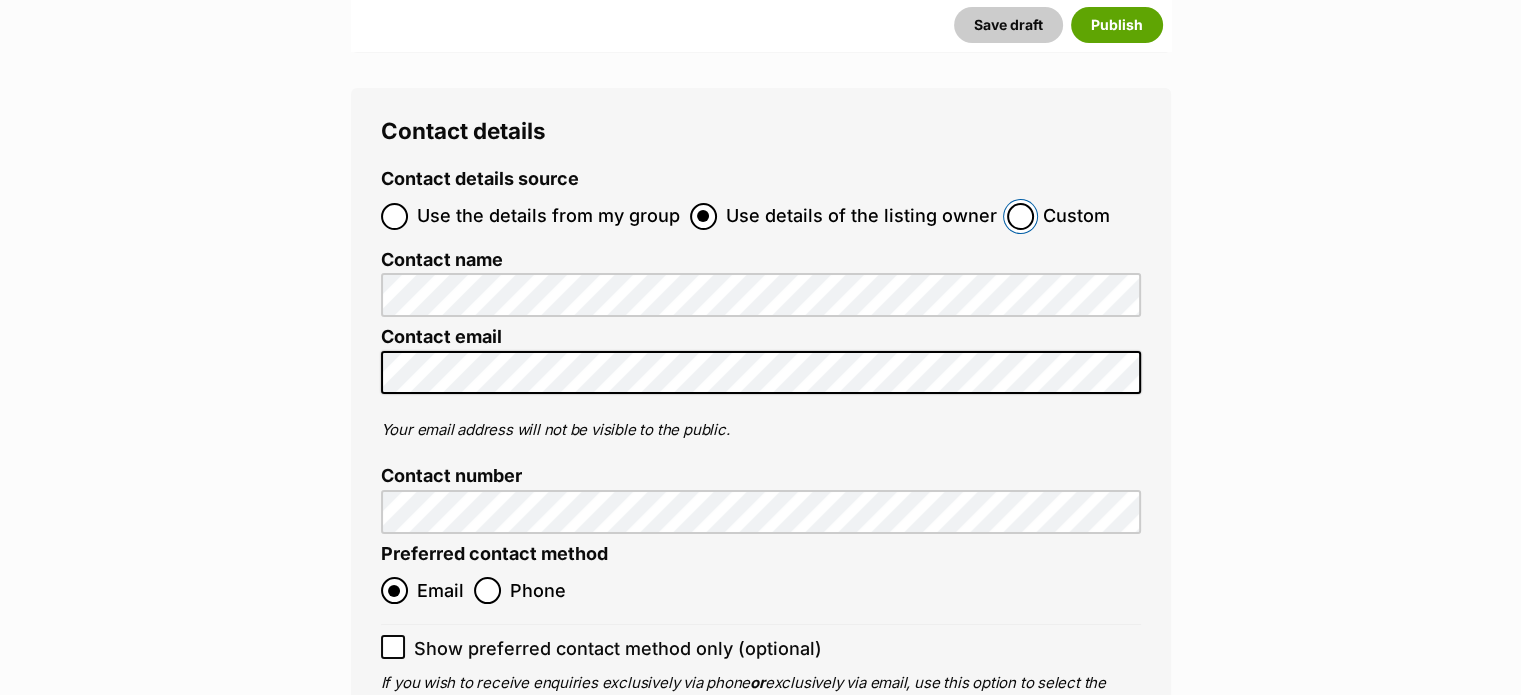 click on "Custom" at bounding box center [1020, 216] 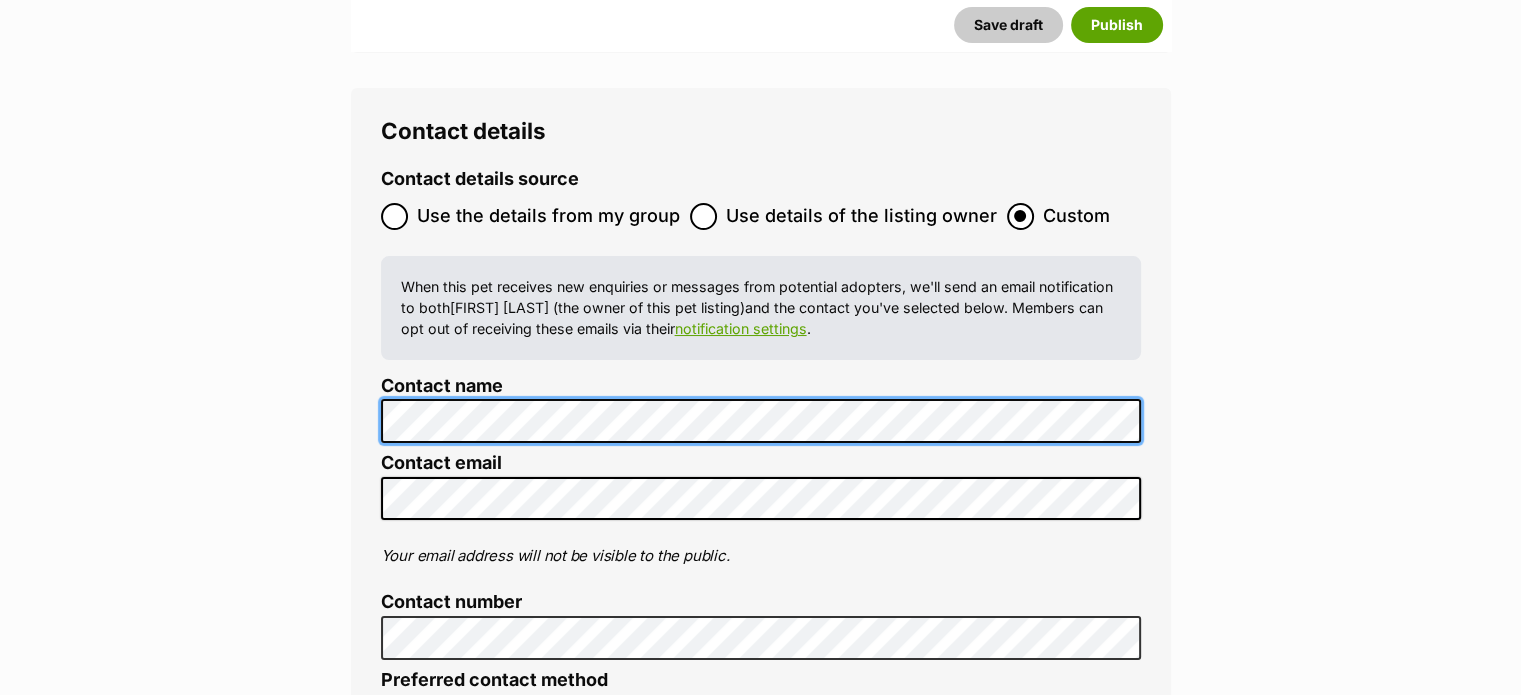 click on "New listing
Listing owner Choose an owner Nikki Chapple
The owner of the pet listing is able to edit the listing and manage enquiries with potential adopters. Note:
Group Admins
are also able to edit this pet listing and manage all it's enquiries.
Any time this pet receives new enquiries or messages from potential adopters, we'll also send you an email notification. Members can opt out of receiving these emails via their
notification settings .
About This Pet Name
Henlo there, it looks like you might be using the pet name field to indicate that this pet is now on hold - we recommend updating the status to on hold from the listing page instead!
Every pet deserves a name. If you don’t know the pet’s name, make one up! It can be something simple and sweet like ‘Fluffy’, or get creative and have some fun with it. A name helps potential adopters connect with the pet.
Species Cat
Best feature (optional)
Personality 6486  characters remaining" at bounding box center (760, -3182) 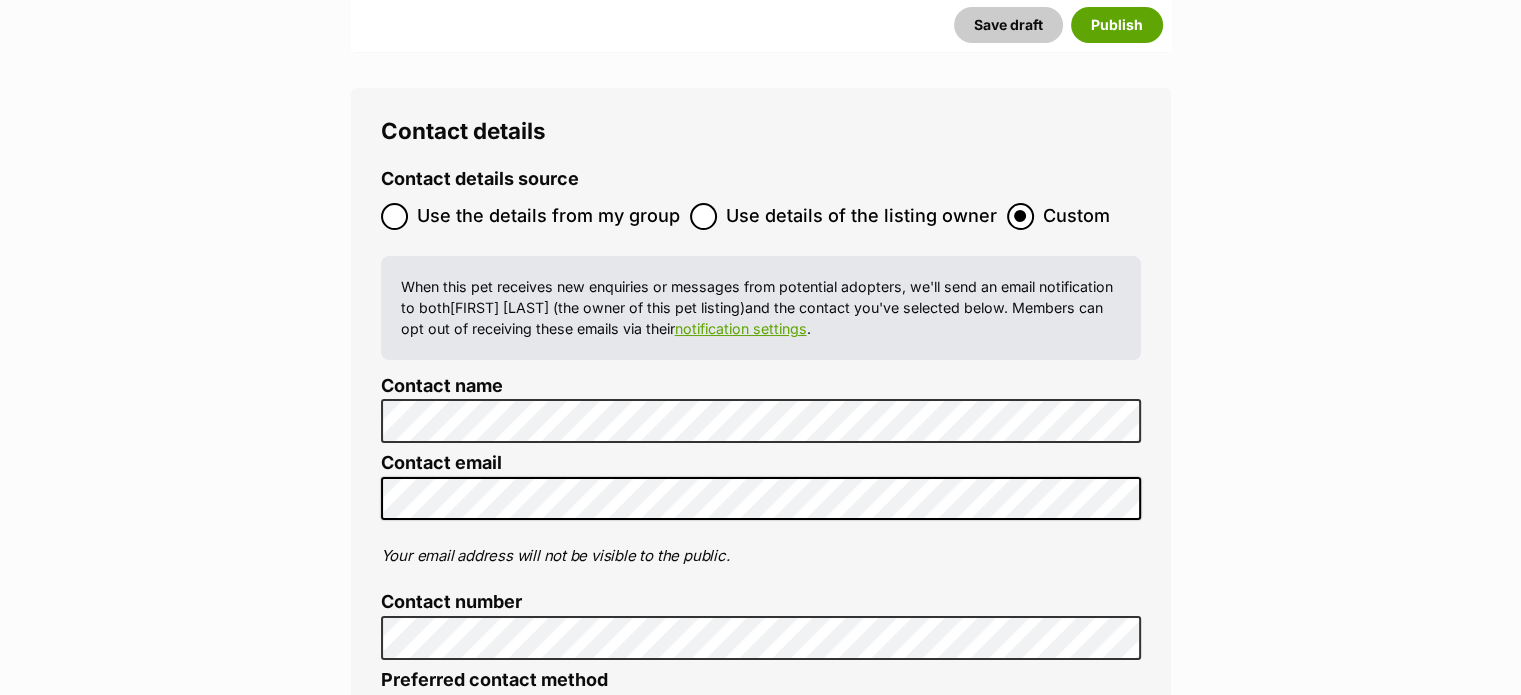click on "New listing
Listing owner Choose an owner Nikki Chapple
The owner of the pet listing is able to edit the listing and manage enquiries with potential adopters. Note:
Group Admins
are also able to edit this pet listing and manage all it's enquiries.
Any time this pet receives new enquiries or messages from potential adopters, we'll also send you an email notification. Members can opt out of receiving these emails via their
notification settings .
About This Pet Name
Henlo there, it looks like you might be using the pet name field to indicate that this pet is now on hold - we recommend updating the status to on hold from the listing page instead!
Every pet deserves a name. If you don’t know the pet’s name, make one up! It can be something simple and sweet like ‘Fluffy’, or get creative and have some fun with it. A name helps potential adopters connect with the pet.
Species Cat
Best feature (optional)
Personality 6486  characters remaining" at bounding box center [760, -3182] 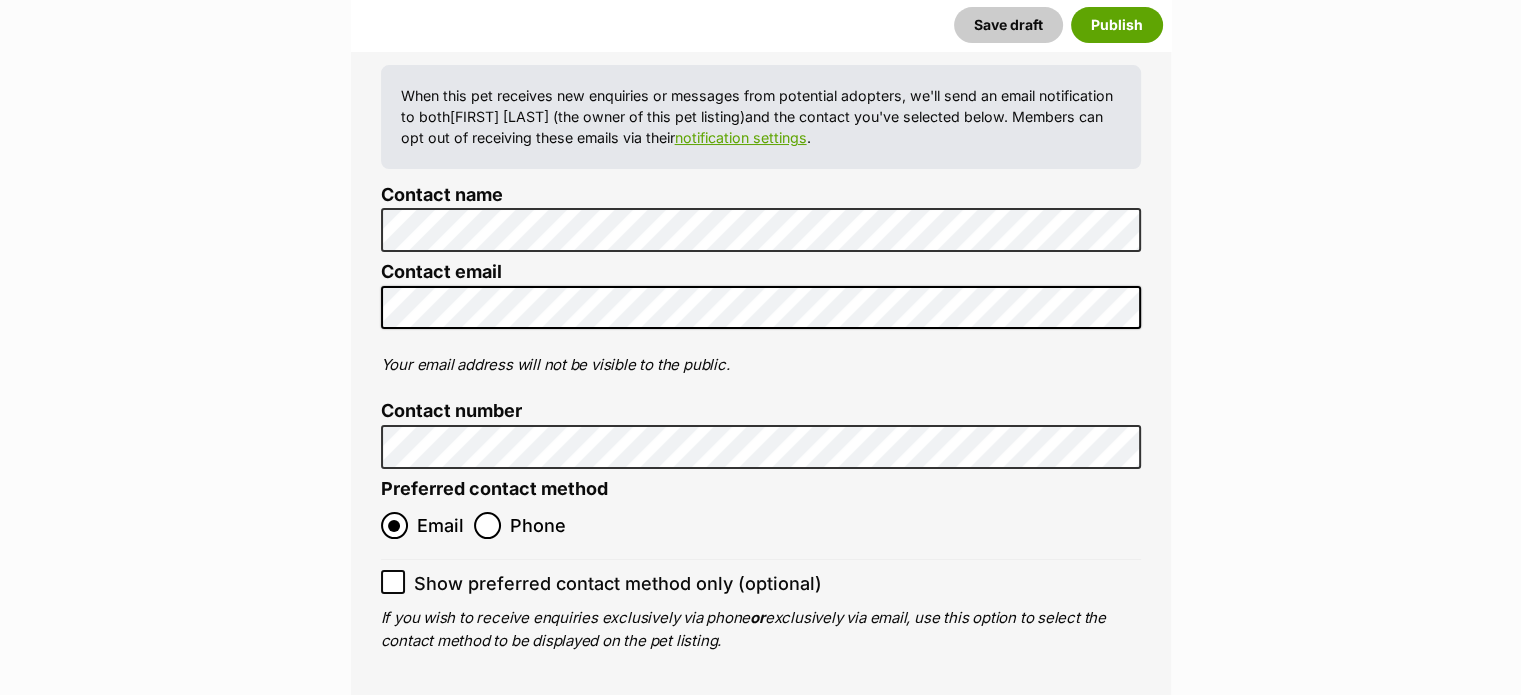 scroll, scrollTop: 7990, scrollLeft: 0, axis: vertical 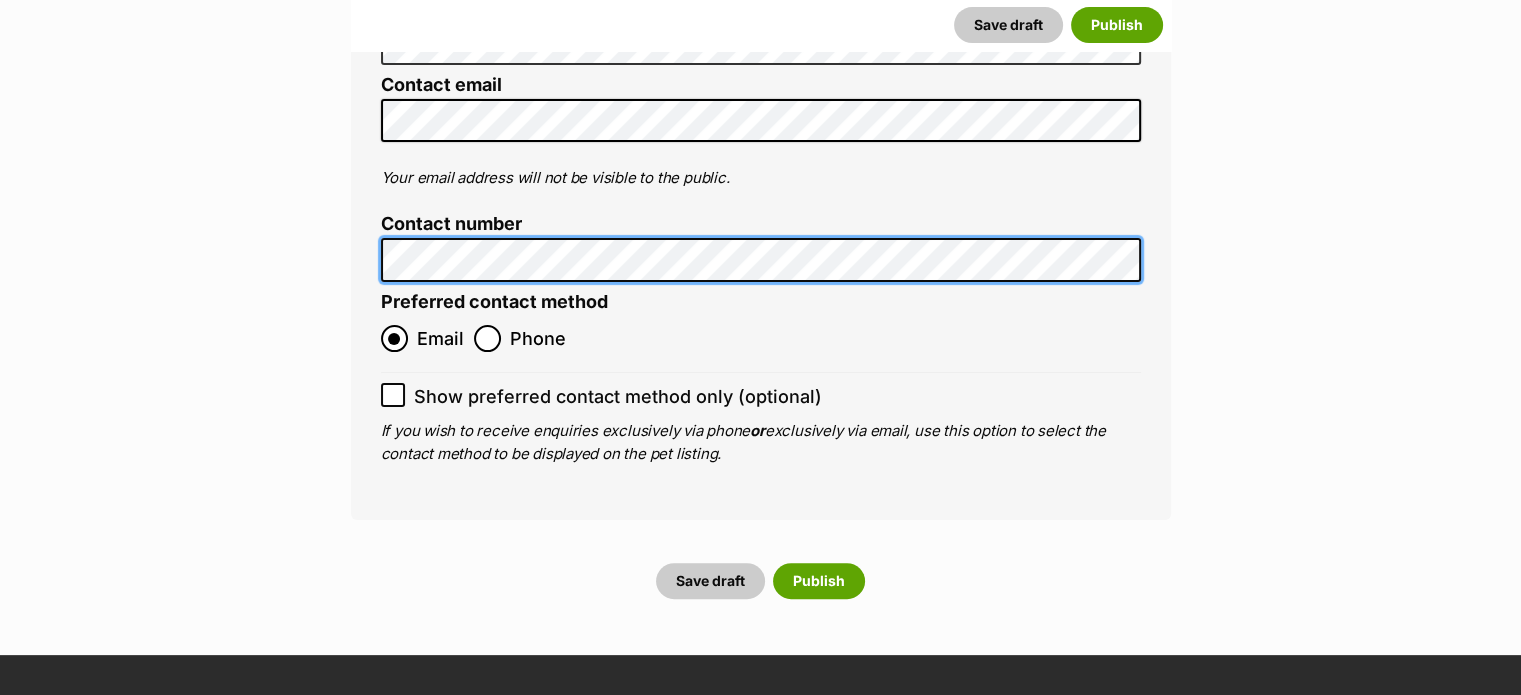 click on "New listing
Listing owner Choose an owner Nikki Chapple
The owner of the pet listing is able to edit the listing and manage enquiries with potential adopters. Note:
Group Admins
are also able to edit this pet listing and manage all it's enquiries.
Any time this pet receives new enquiries or messages from potential adopters, we'll also send you an email notification. Members can opt out of receiving these emails via their
notification settings .
About This Pet Name
Henlo there, it looks like you might be using the pet name field to indicate that this pet is now on hold - we recommend updating the status to on hold from the listing page instead!
Every pet deserves a name. If you don’t know the pet’s name, make one up! It can be something simple and sweet like ‘Fluffy’, or get creative and have some fun with it. A name helps potential adopters connect with the pet.
Species Cat
Best feature (optional)
Personality 6486  characters remaining" at bounding box center (760, -3560) 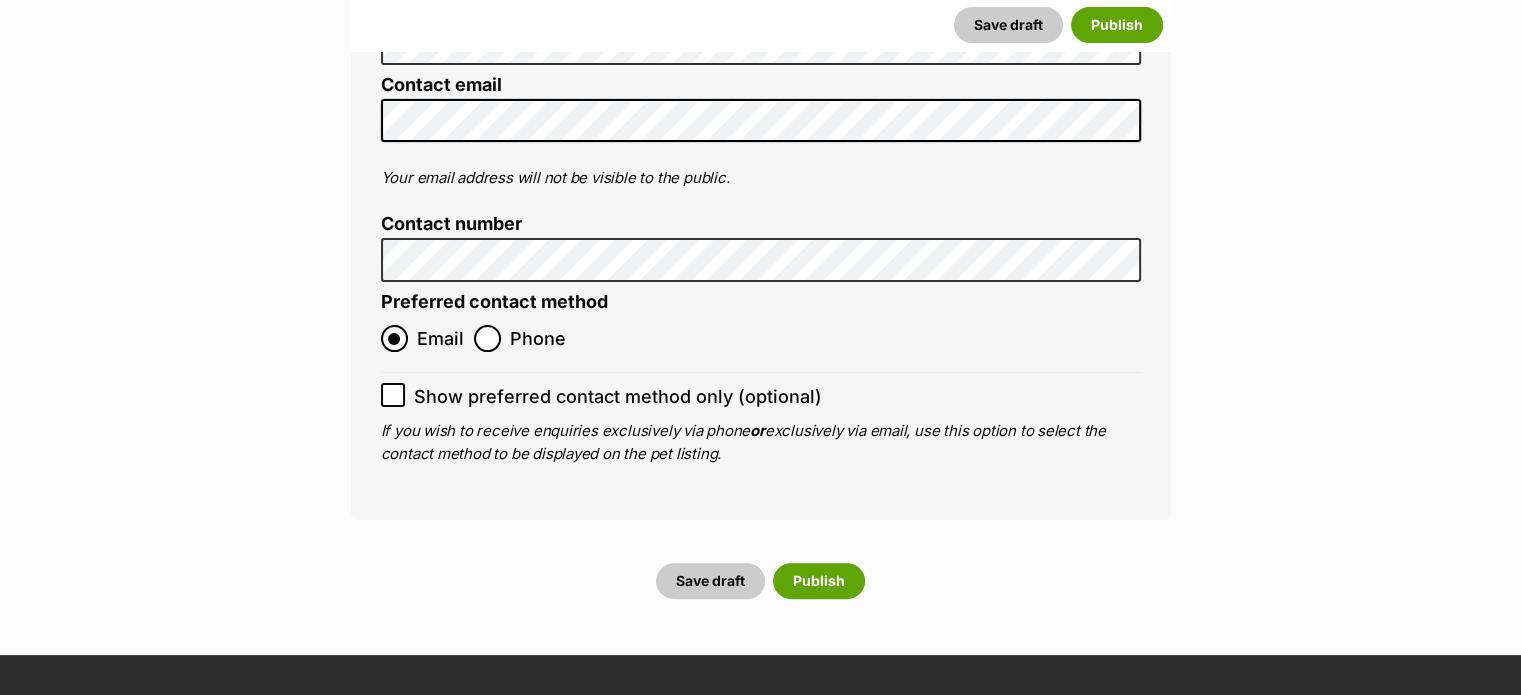 click 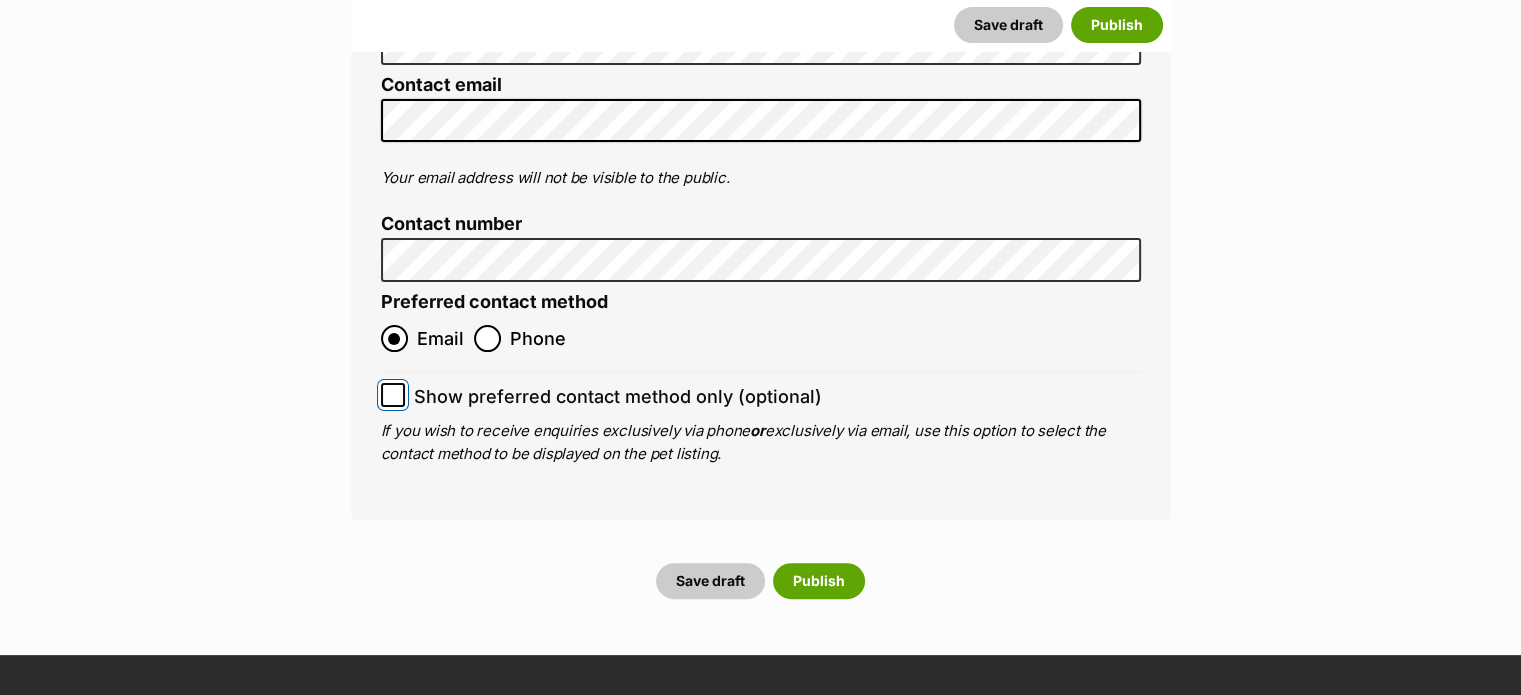 click on "Show preferred contact method only (optional)" at bounding box center (393, 395) 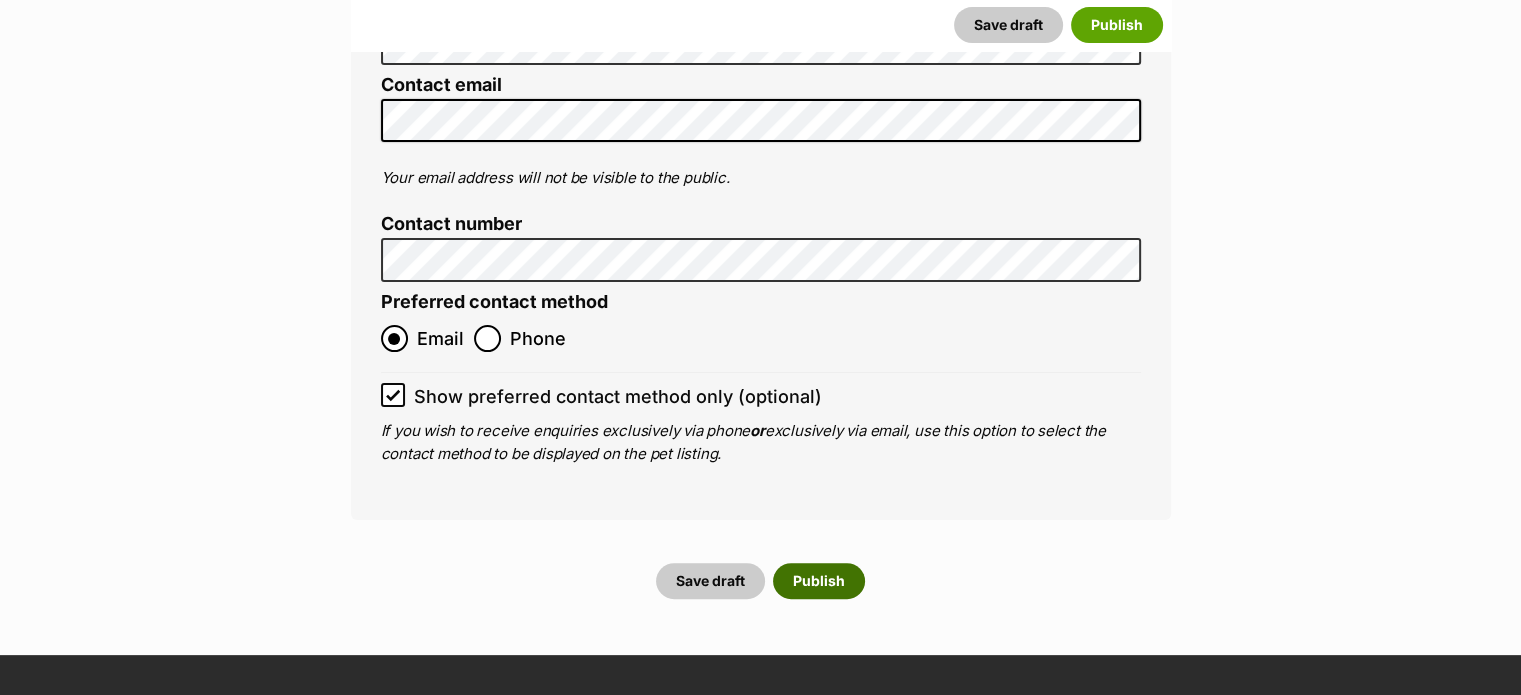 click on "Publish" at bounding box center [819, 581] 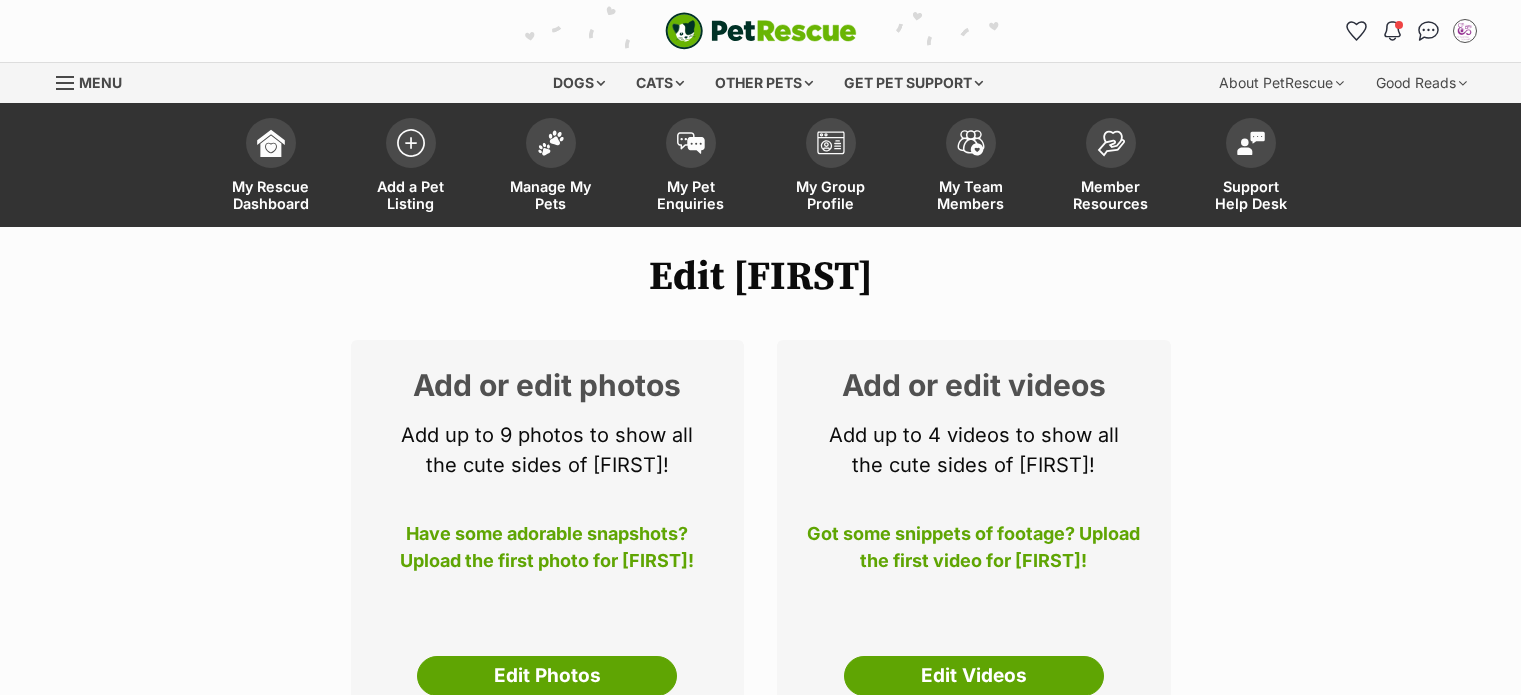 scroll, scrollTop: 0, scrollLeft: 0, axis: both 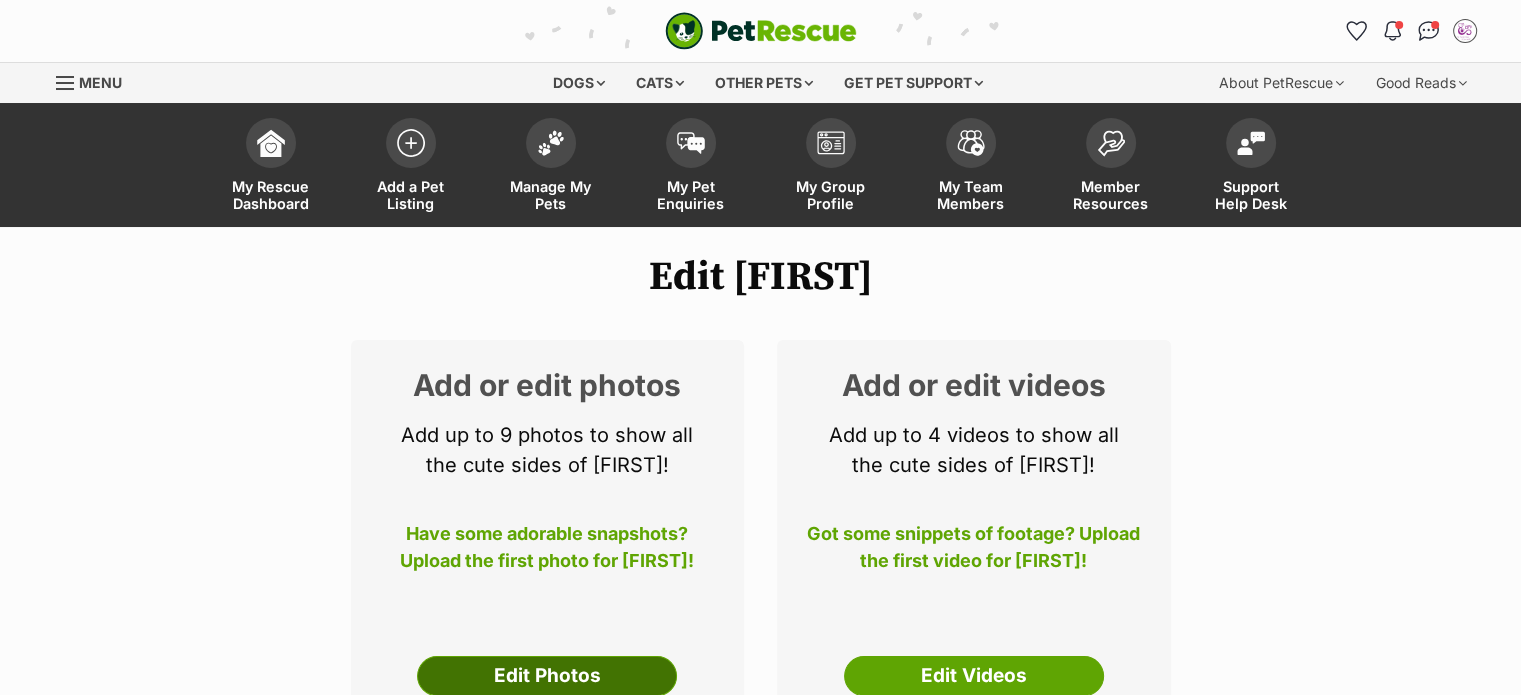 click on "Edit Photos" at bounding box center [547, 676] 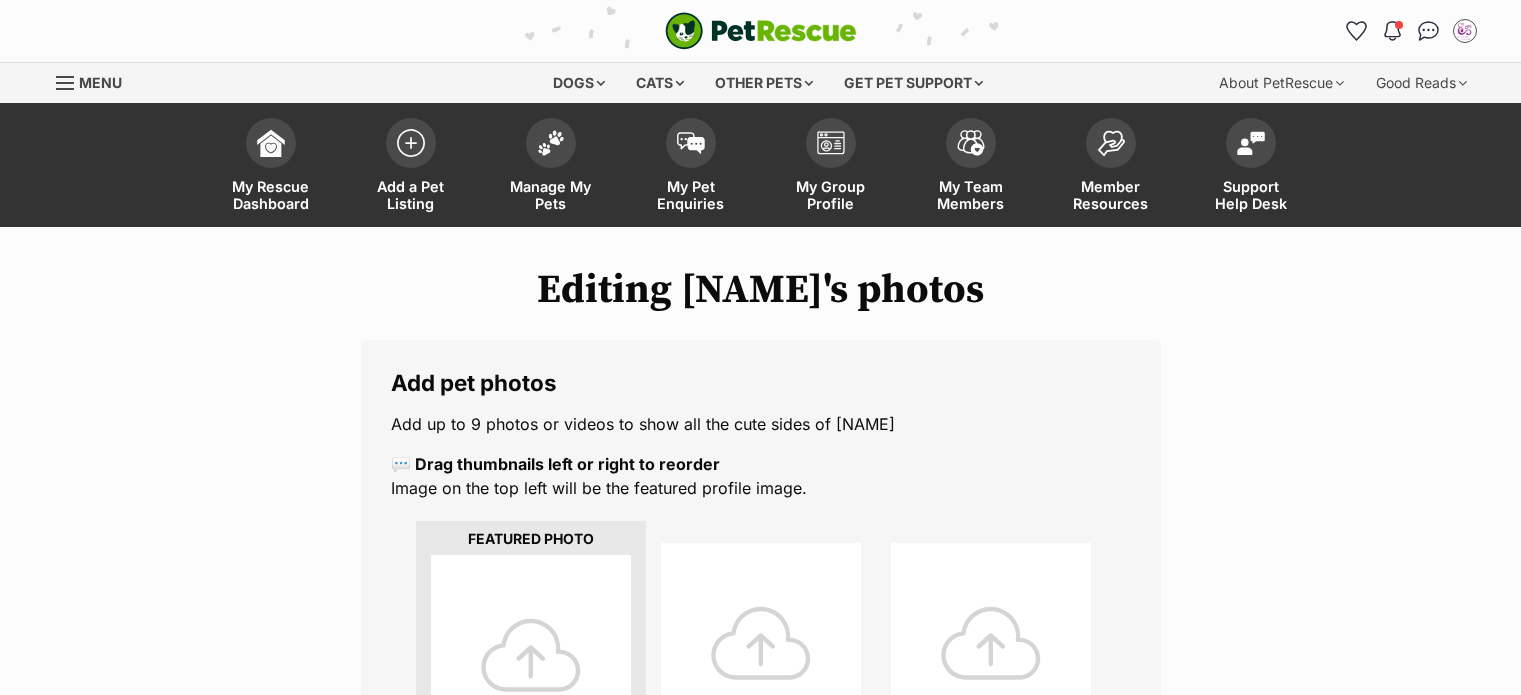 scroll, scrollTop: 0, scrollLeft: 0, axis: both 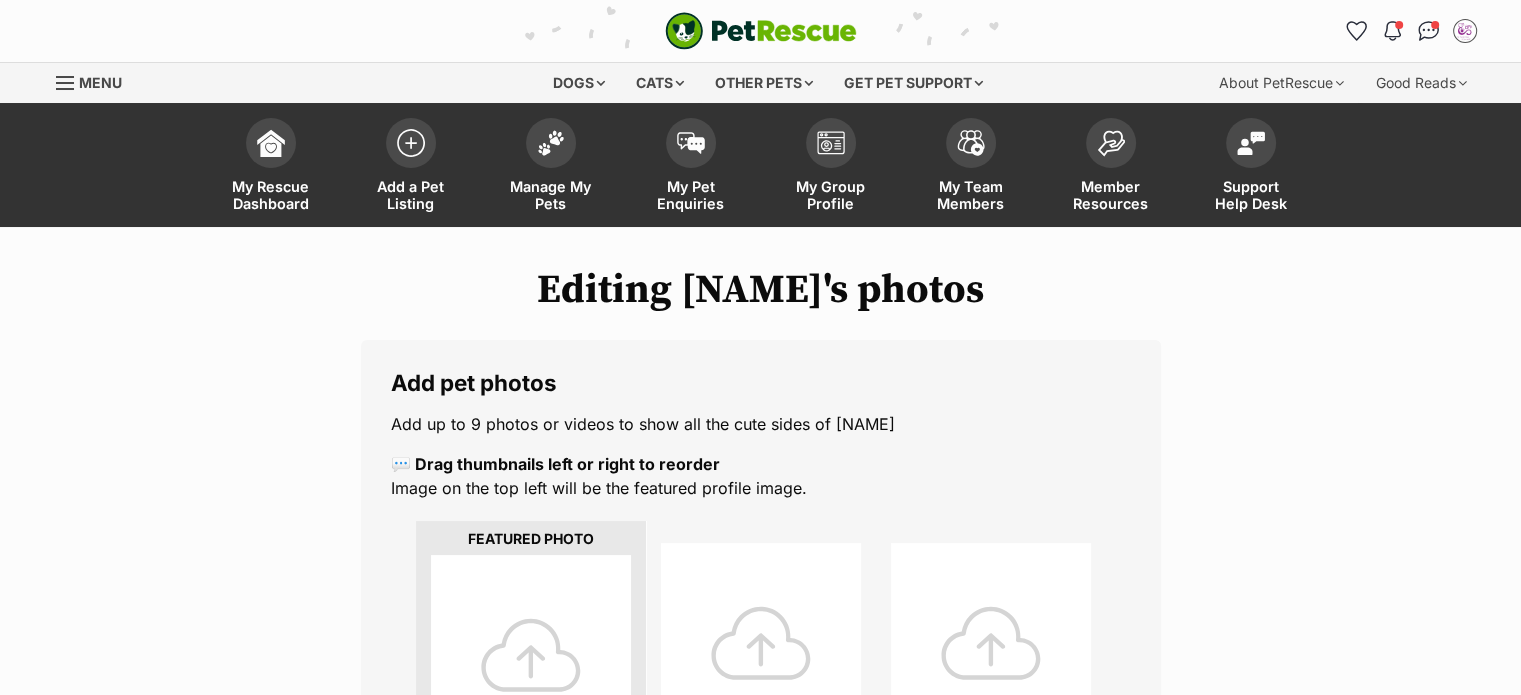 click at bounding box center [531, 655] 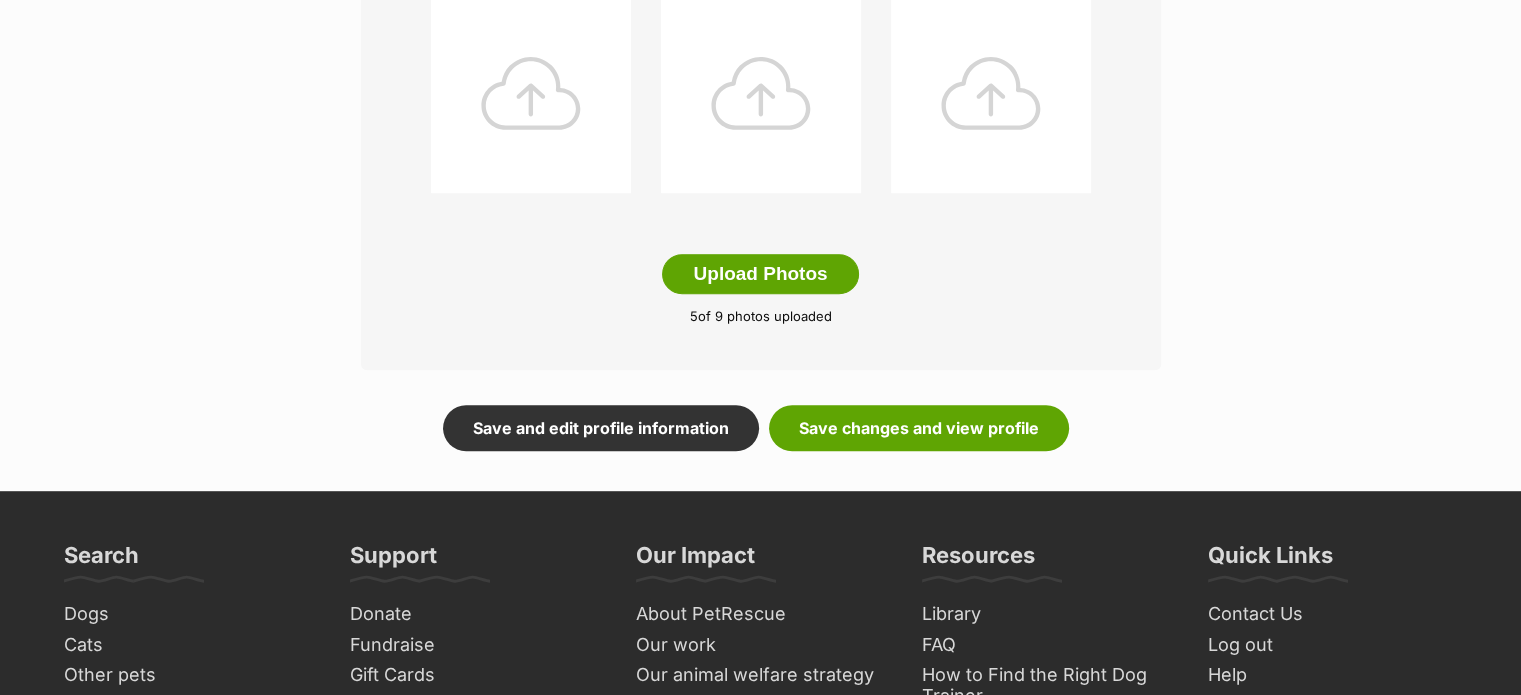 scroll, scrollTop: 1092, scrollLeft: 0, axis: vertical 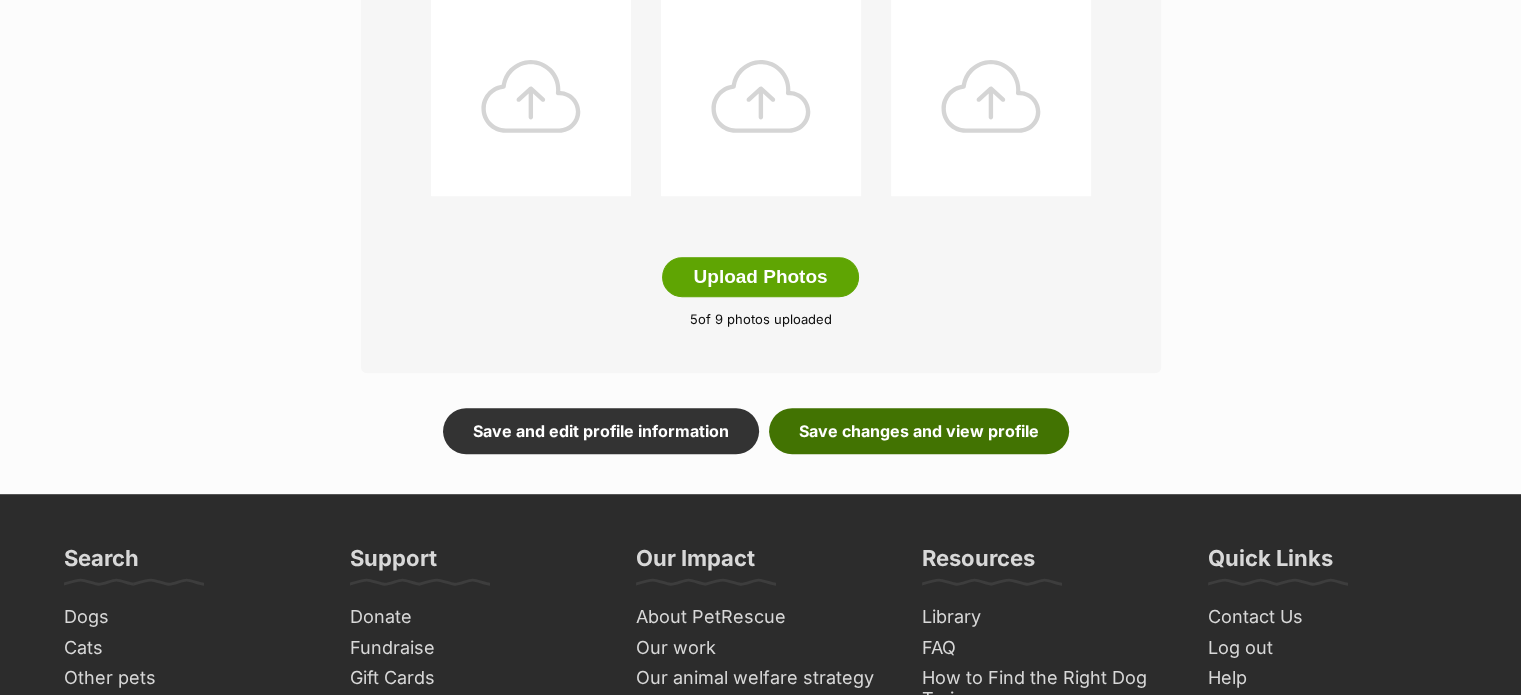 click on "Save changes and view profile" at bounding box center [919, 431] 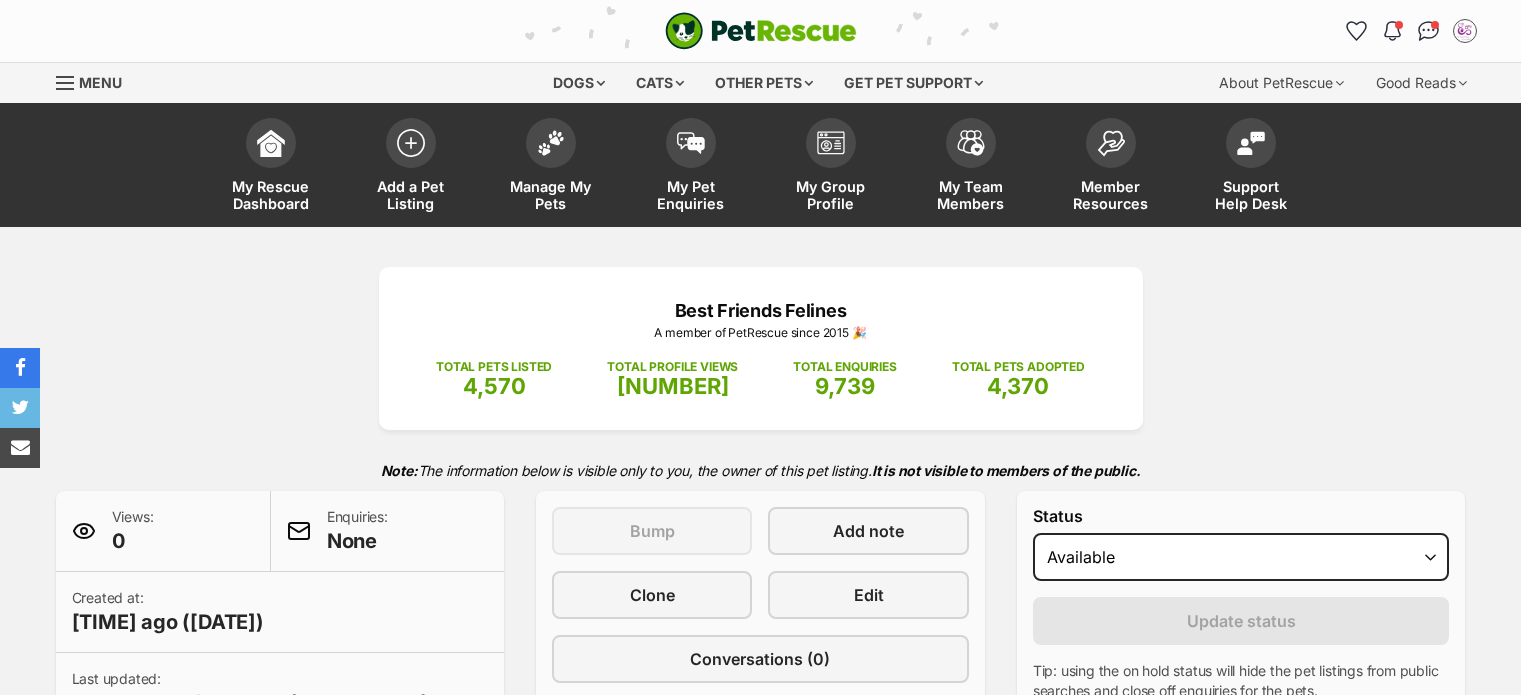 scroll, scrollTop: 0, scrollLeft: 0, axis: both 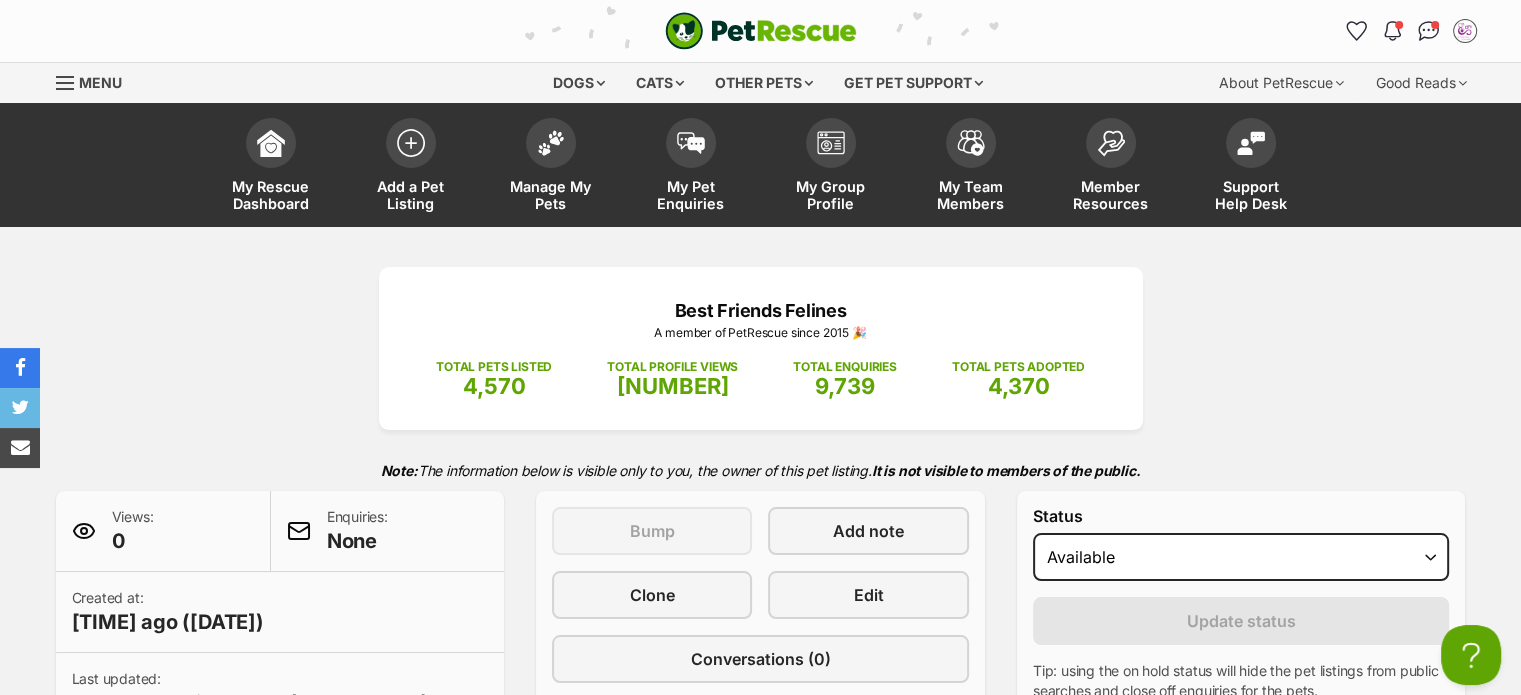 click at bounding box center (66, 83) 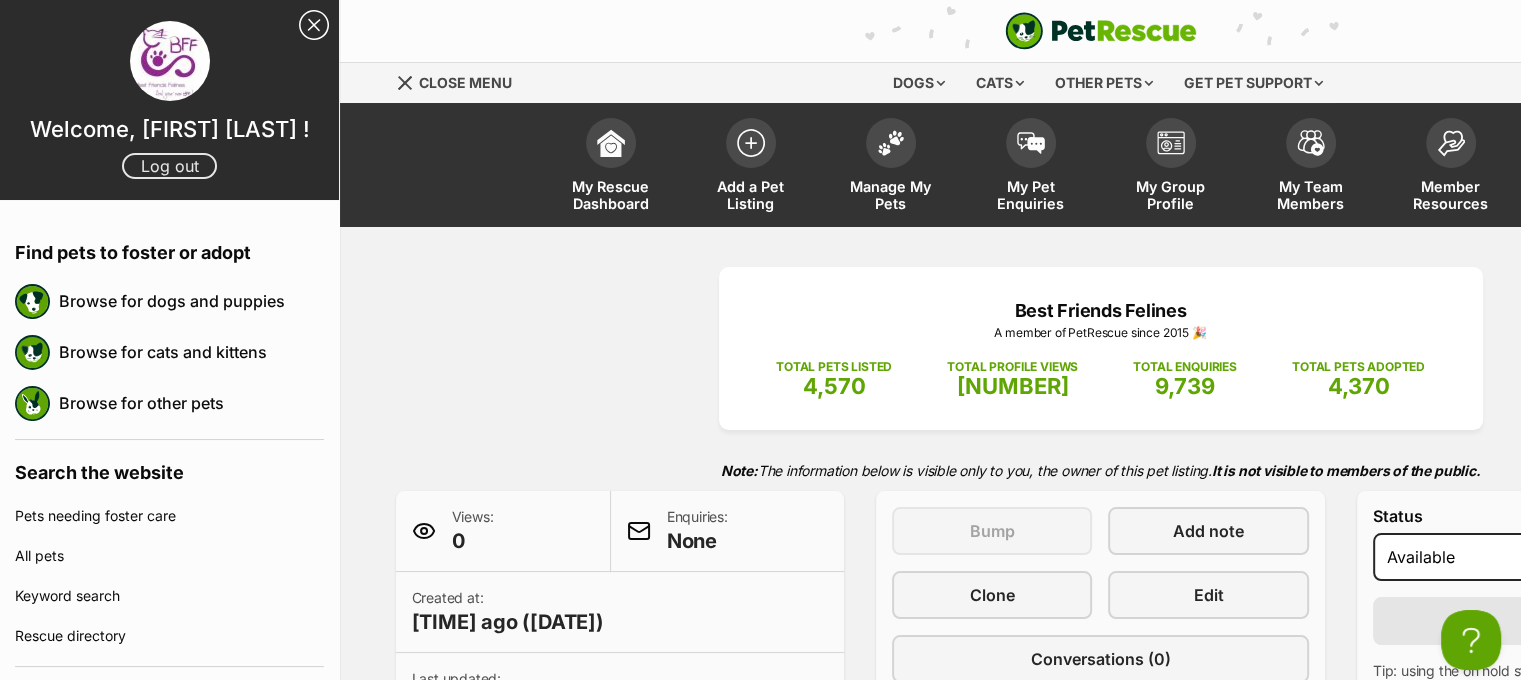 click on "Log out" at bounding box center [169, 166] 